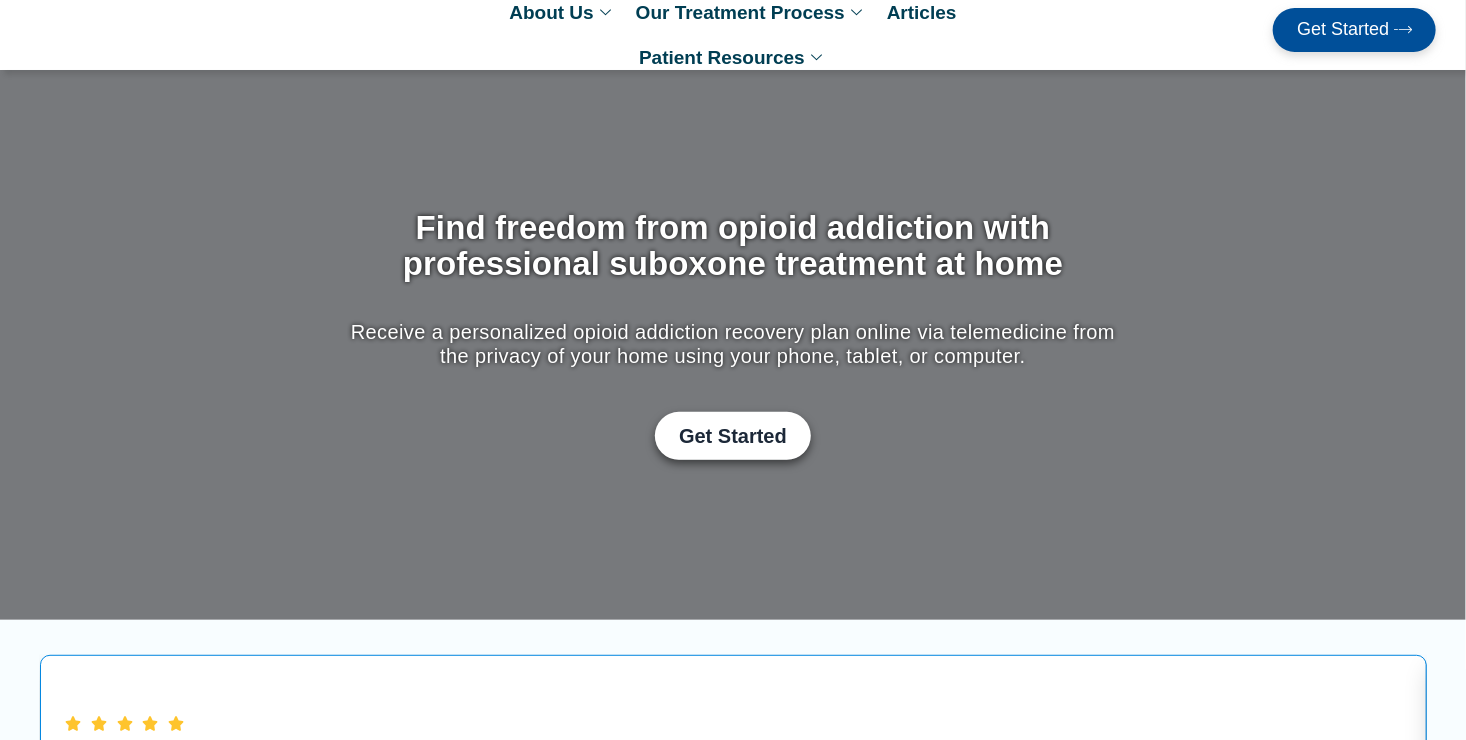 scroll, scrollTop: 0, scrollLeft: 0, axis: both 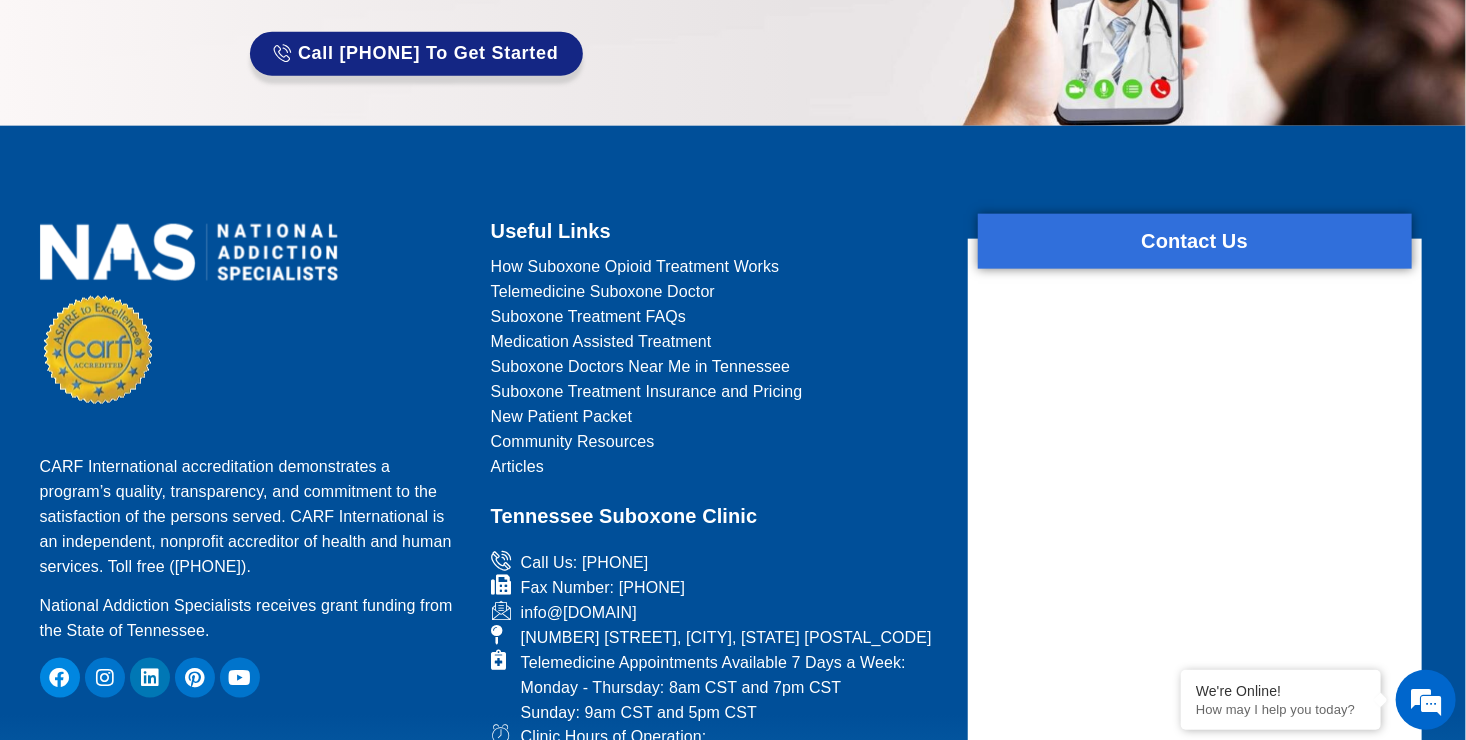 click on "New Patient Packet" at bounding box center [561, 416] 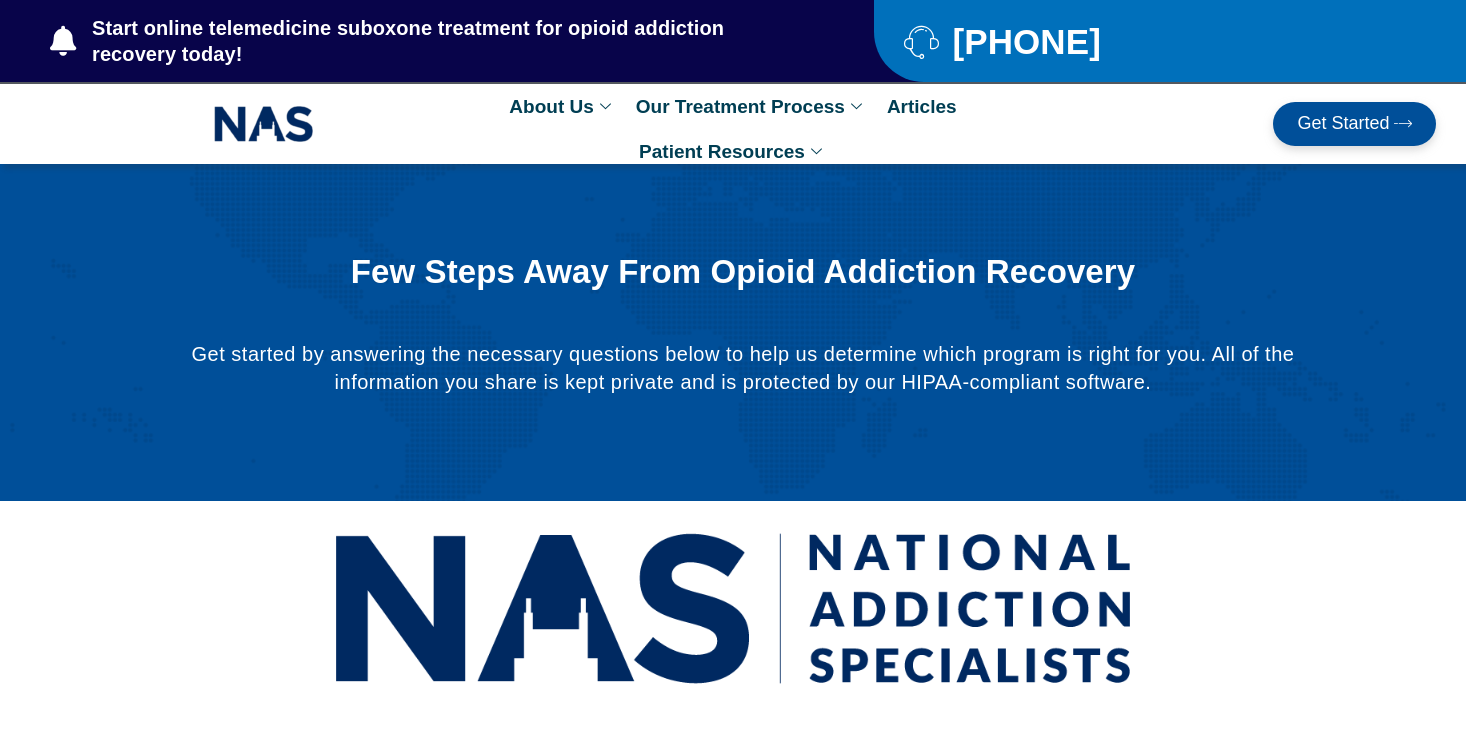scroll, scrollTop: 0, scrollLeft: 0, axis: both 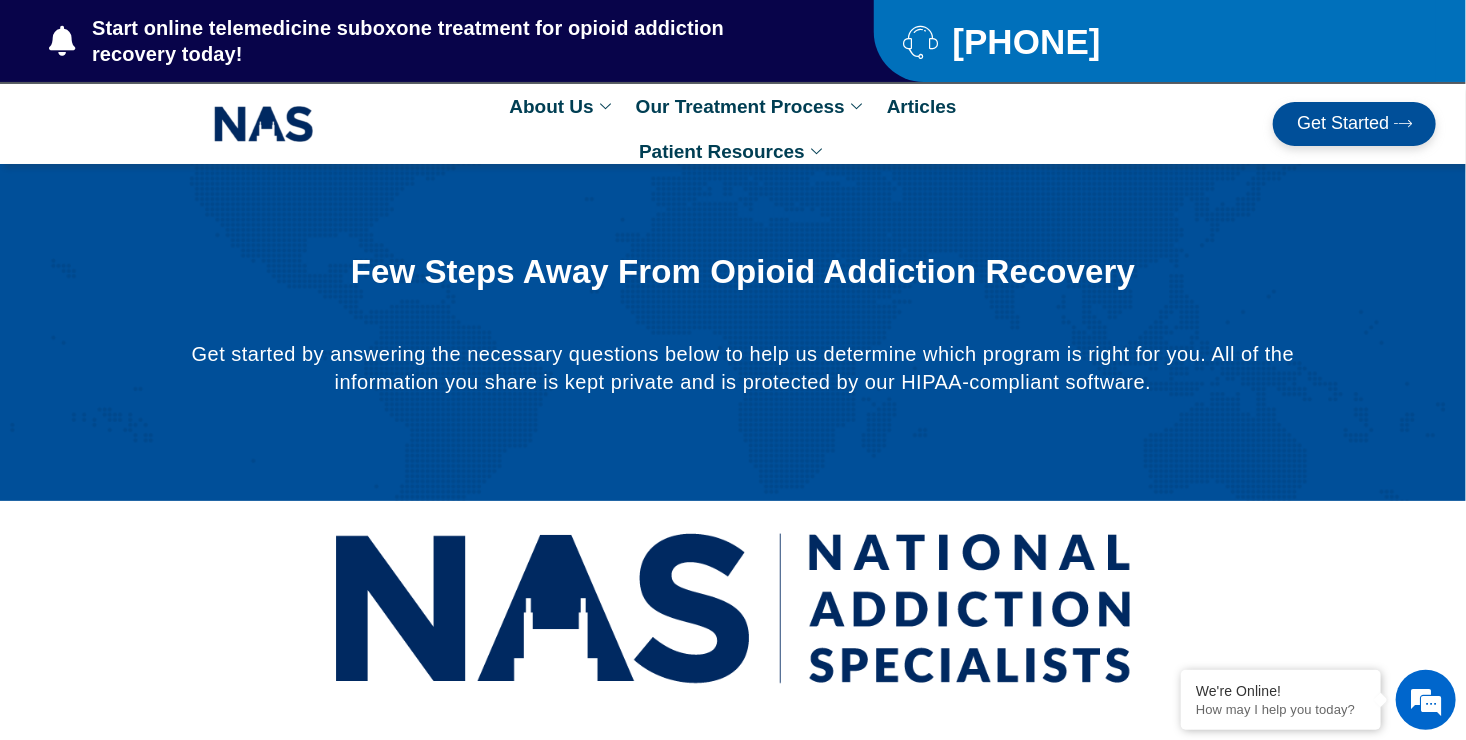 click on "Articles" at bounding box center (922, 106) 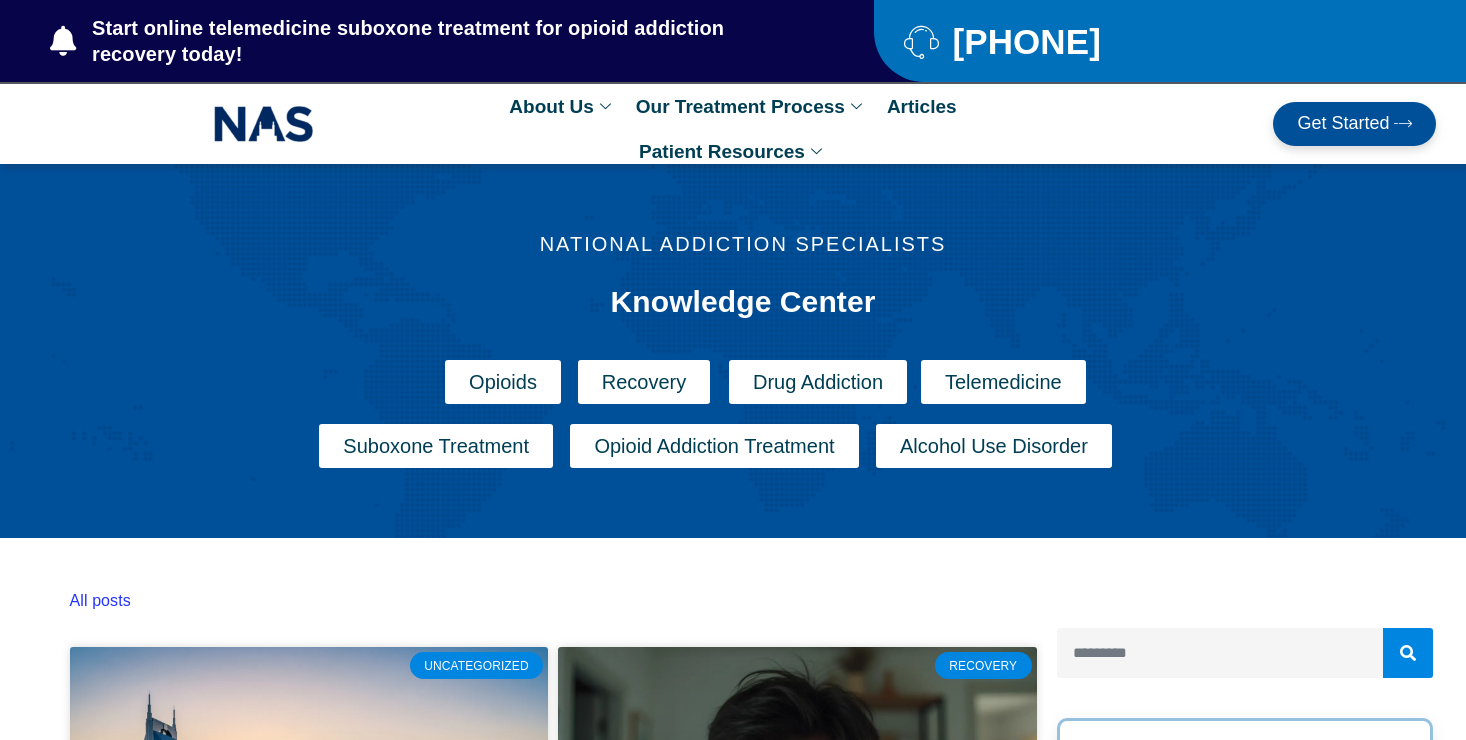 scroll, scrollTop: 0, scrollLeft: 0, axis: both 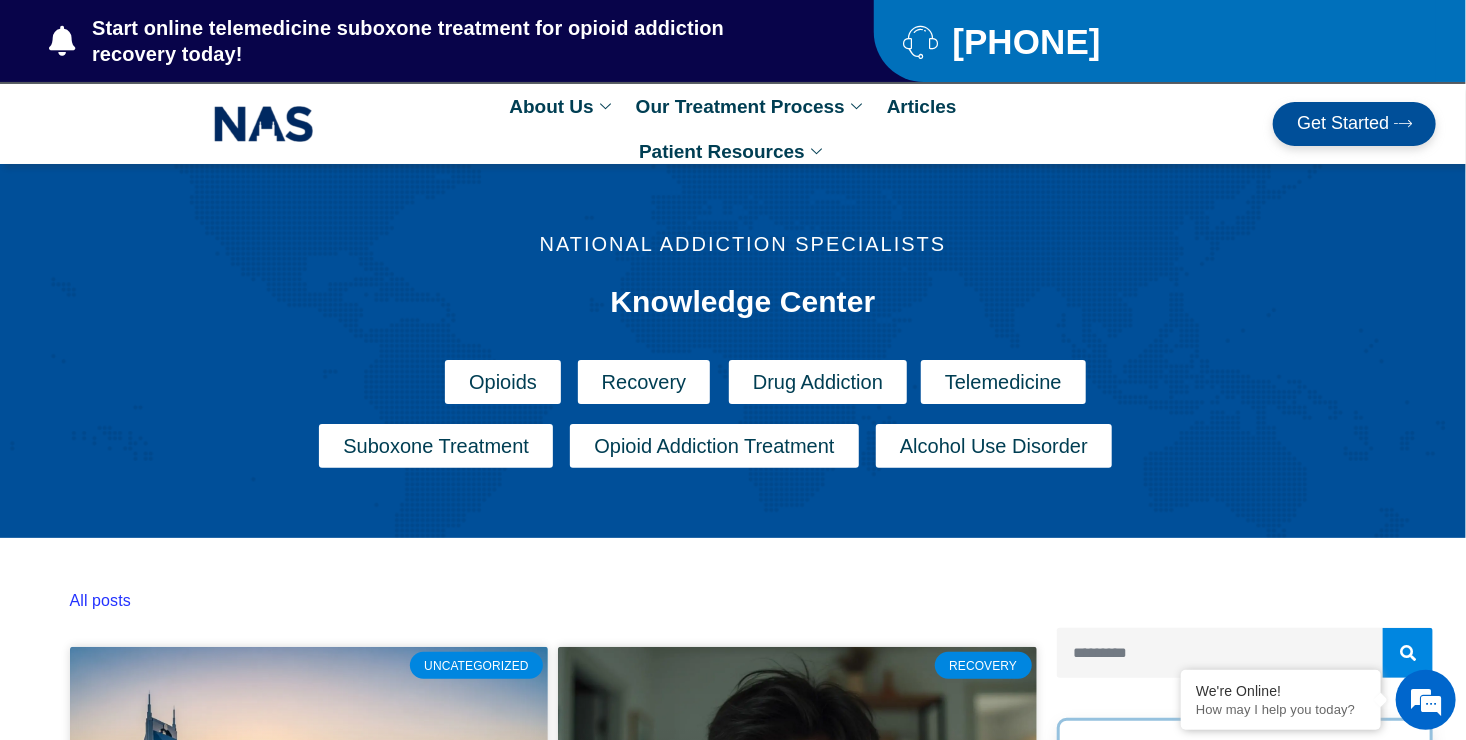 click on "Get Started" at bounding box center (1204, 124) 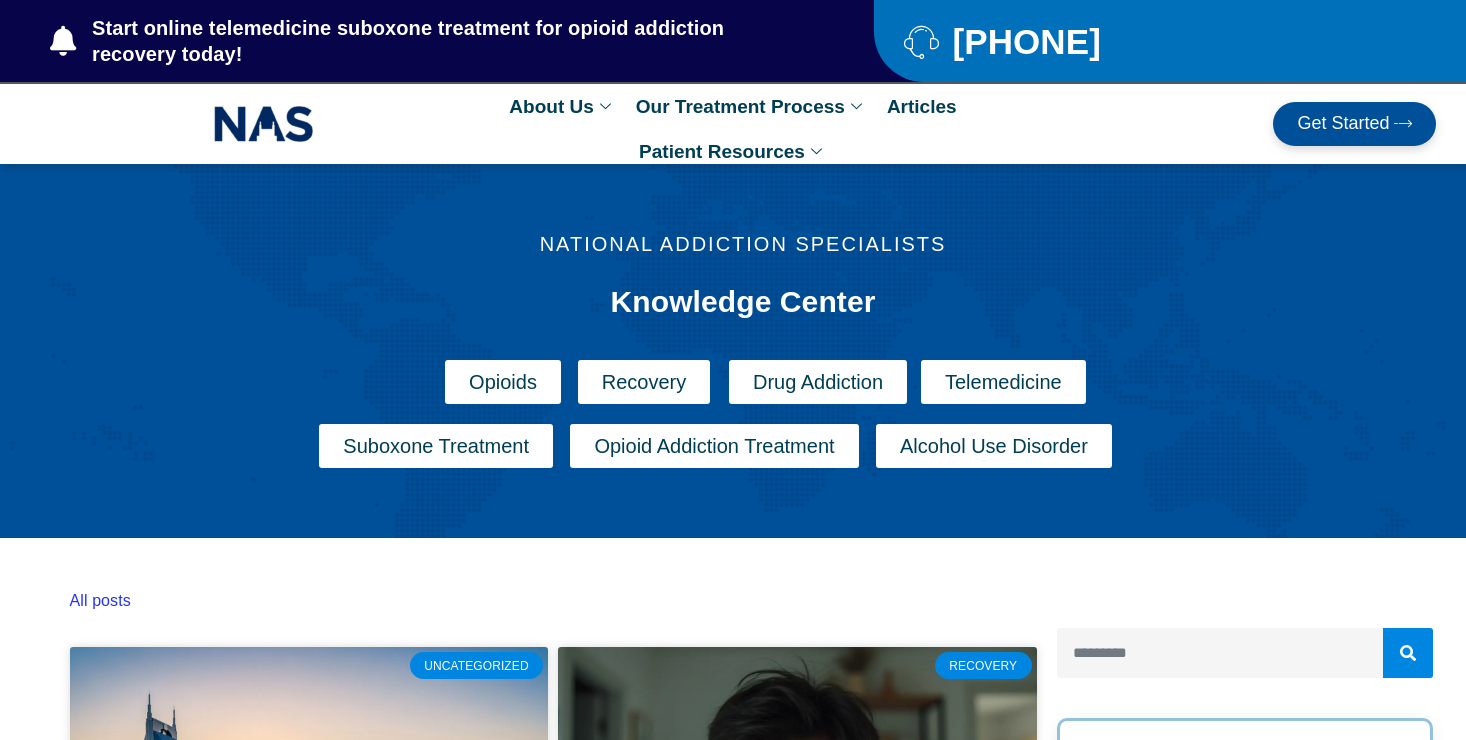scroll, scrollTop: 0, scrollLeft: 0, axis: both 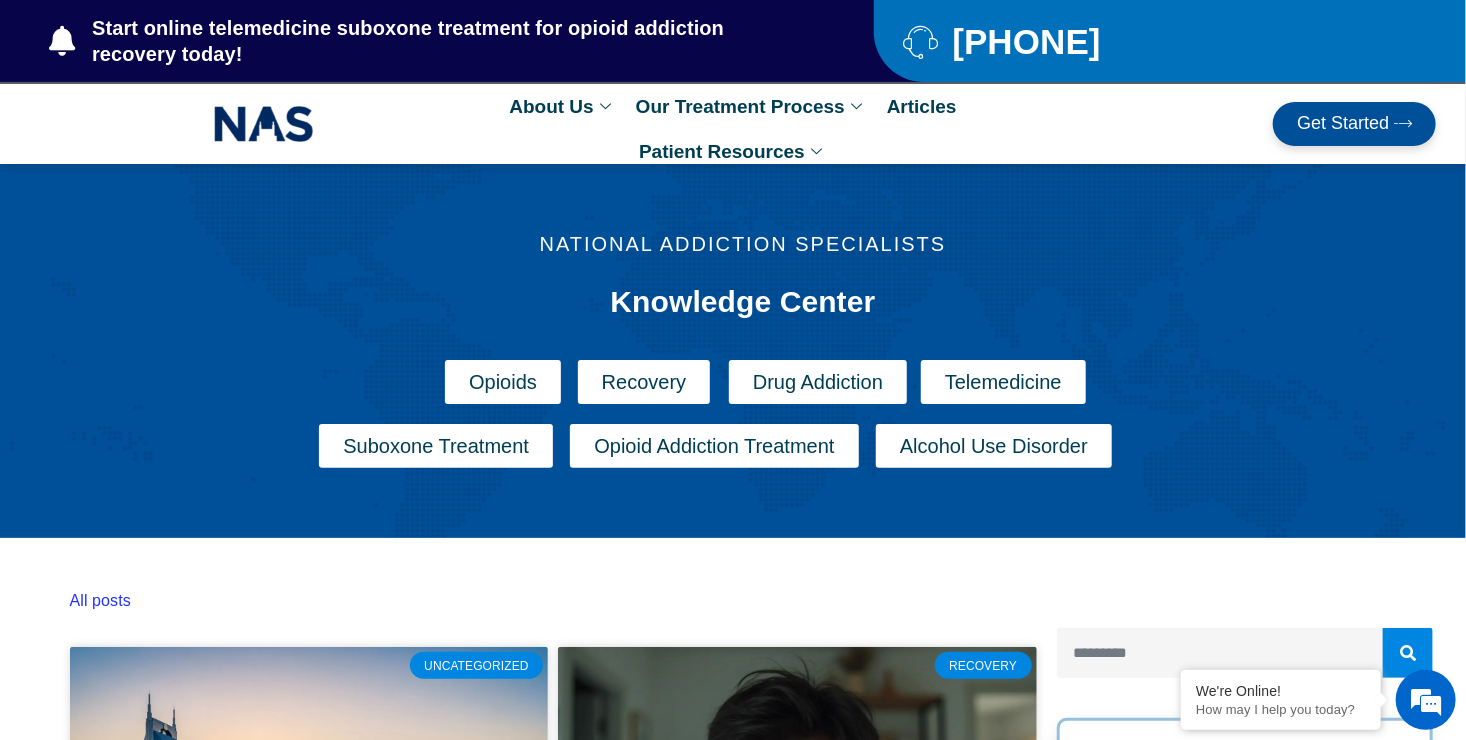 click on "Search" at bounding box center [1220, 653] 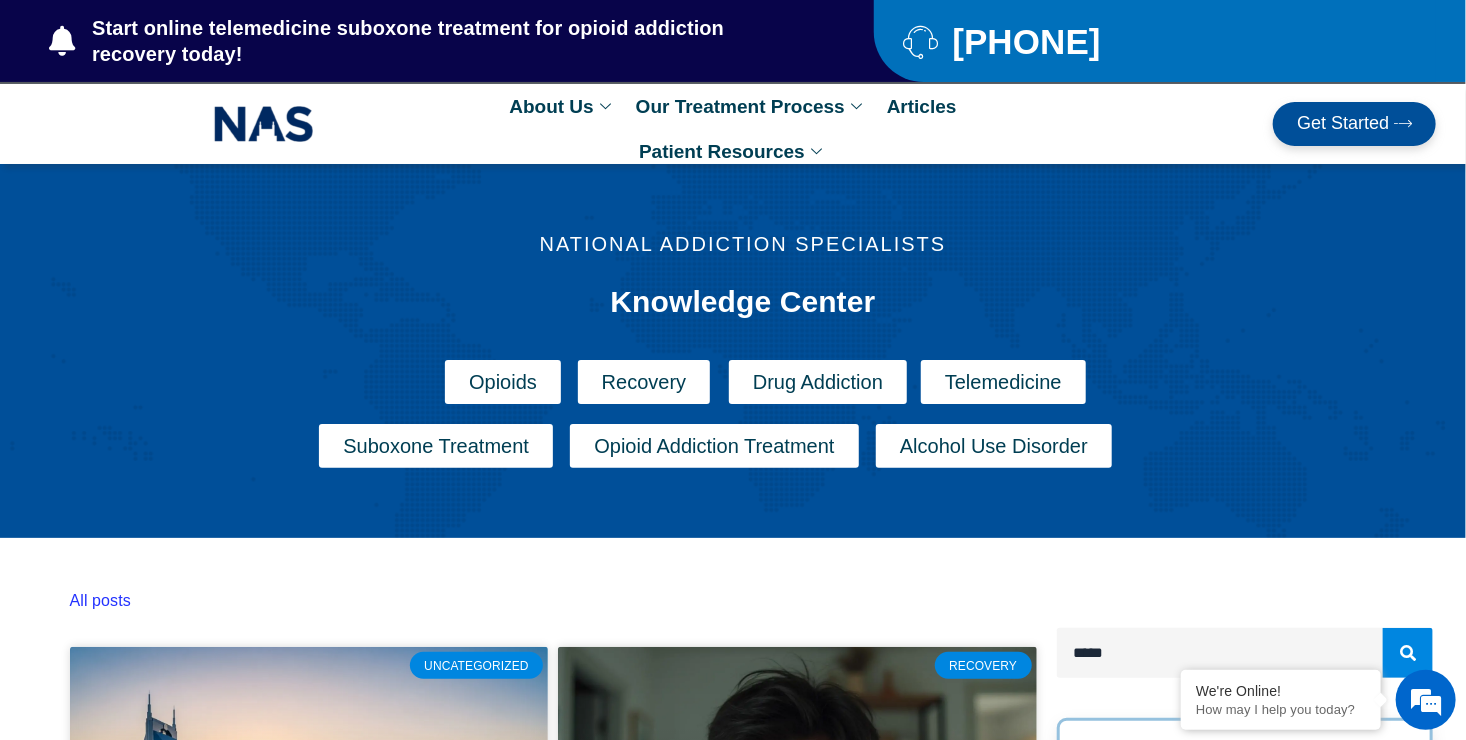 scroll, scrollTop: 0, scrollLeft: 0, axis: both 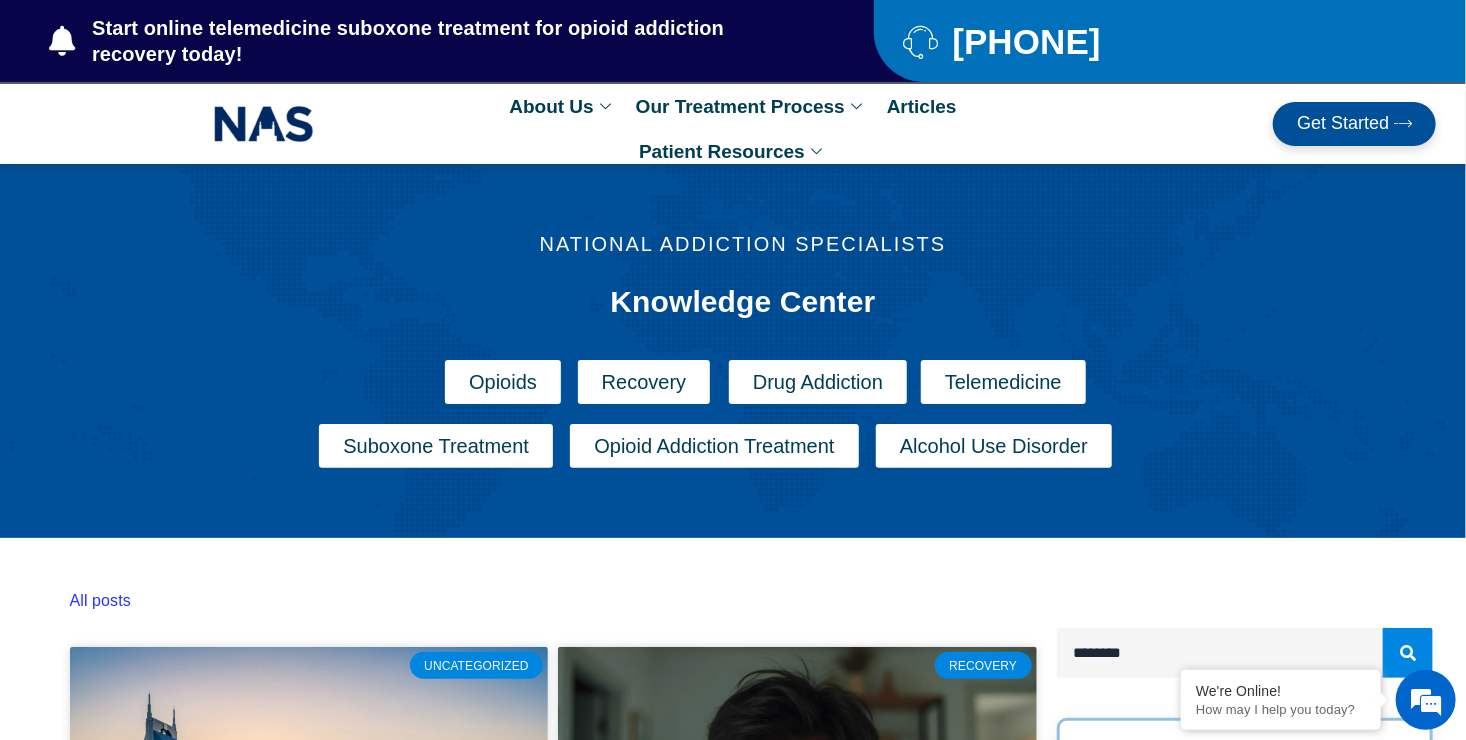 type on "********" 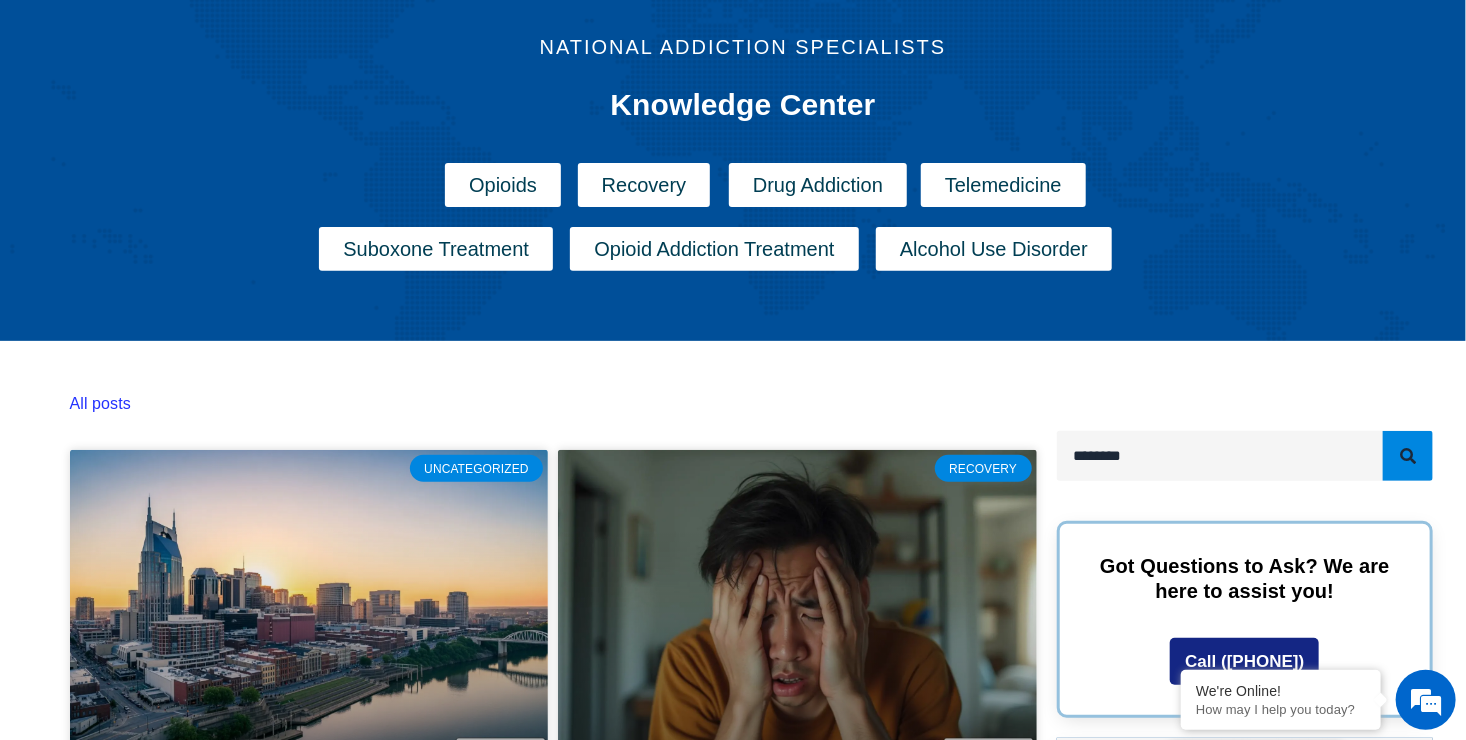 scroll, scrollTop: 300, scrollLeft: 0, axis: vertical 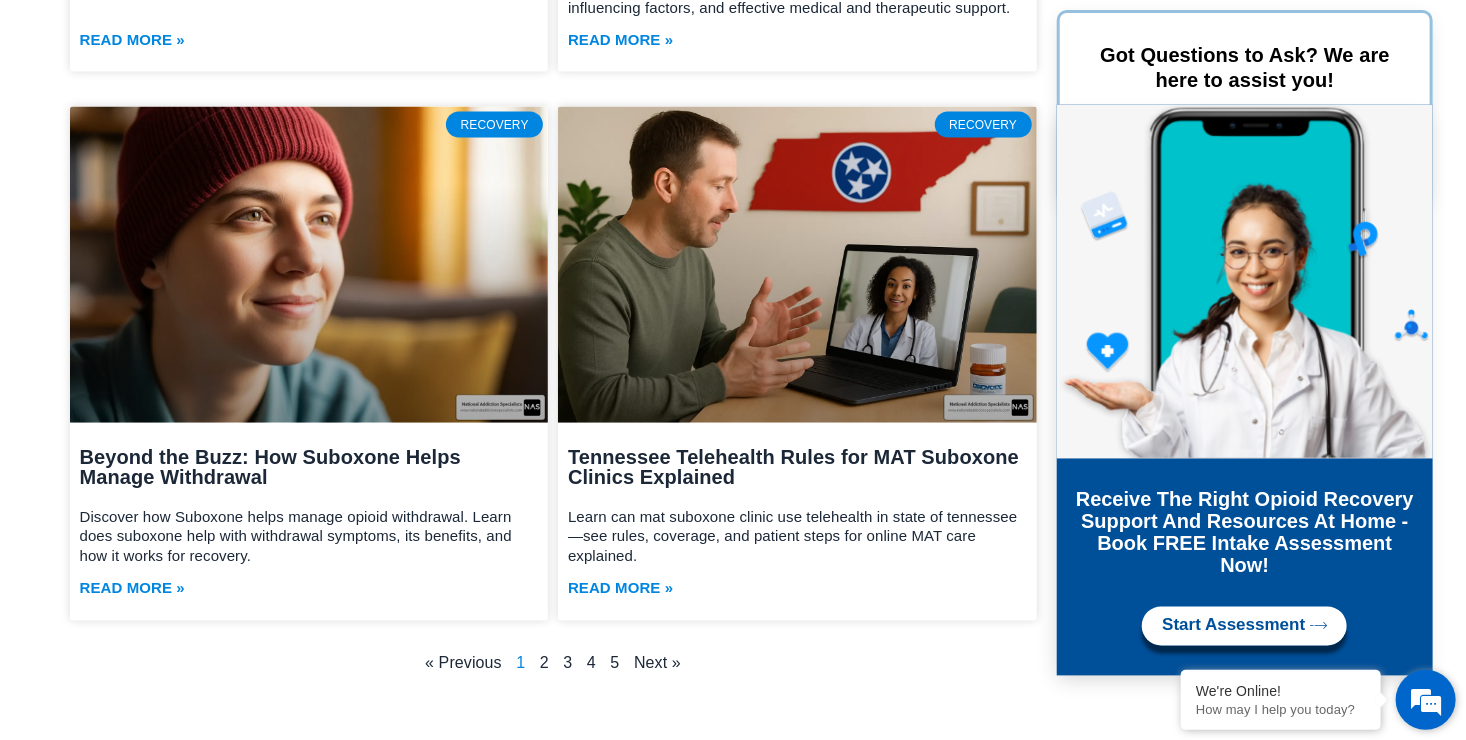 click at bounding box center (1426, 700) 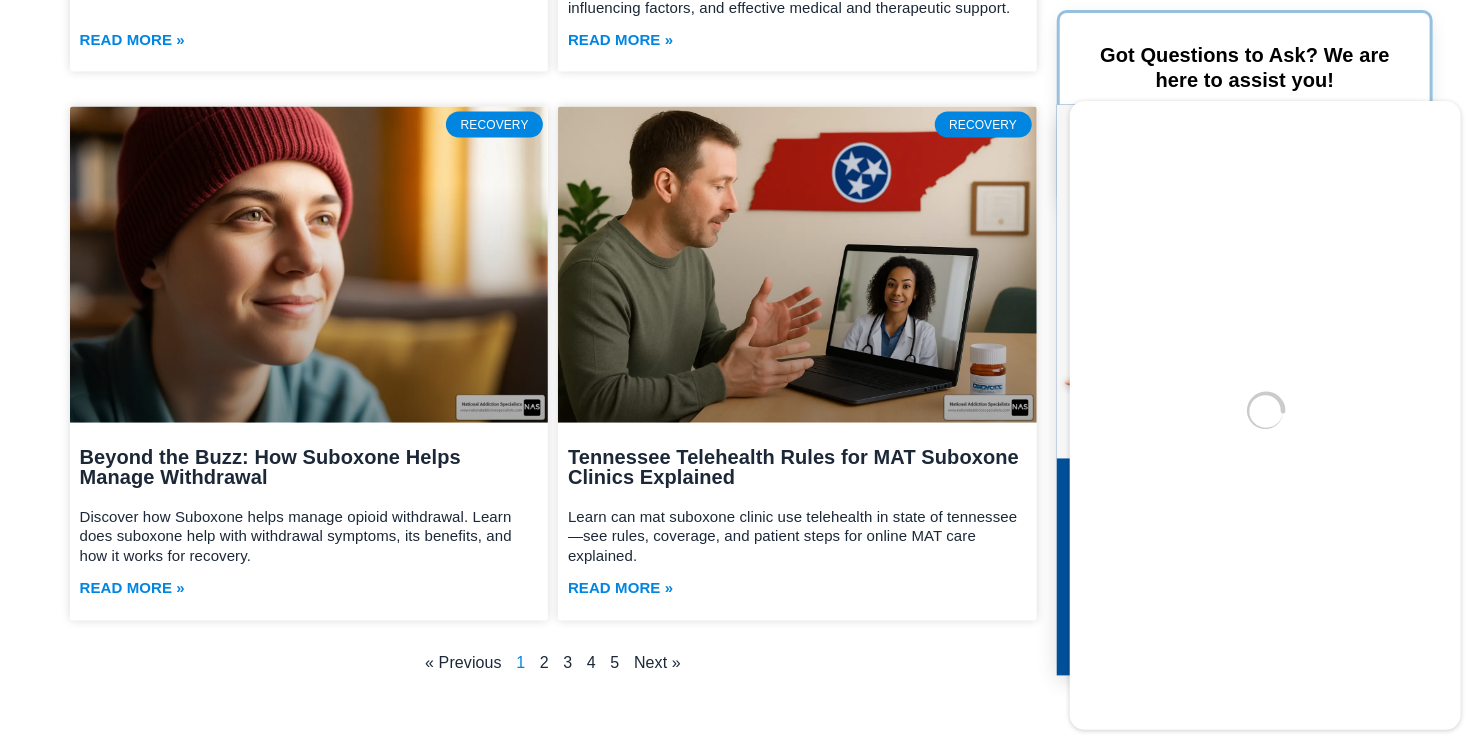 scroll, scrollTop: 0, scrollLeft: 0, axis: both 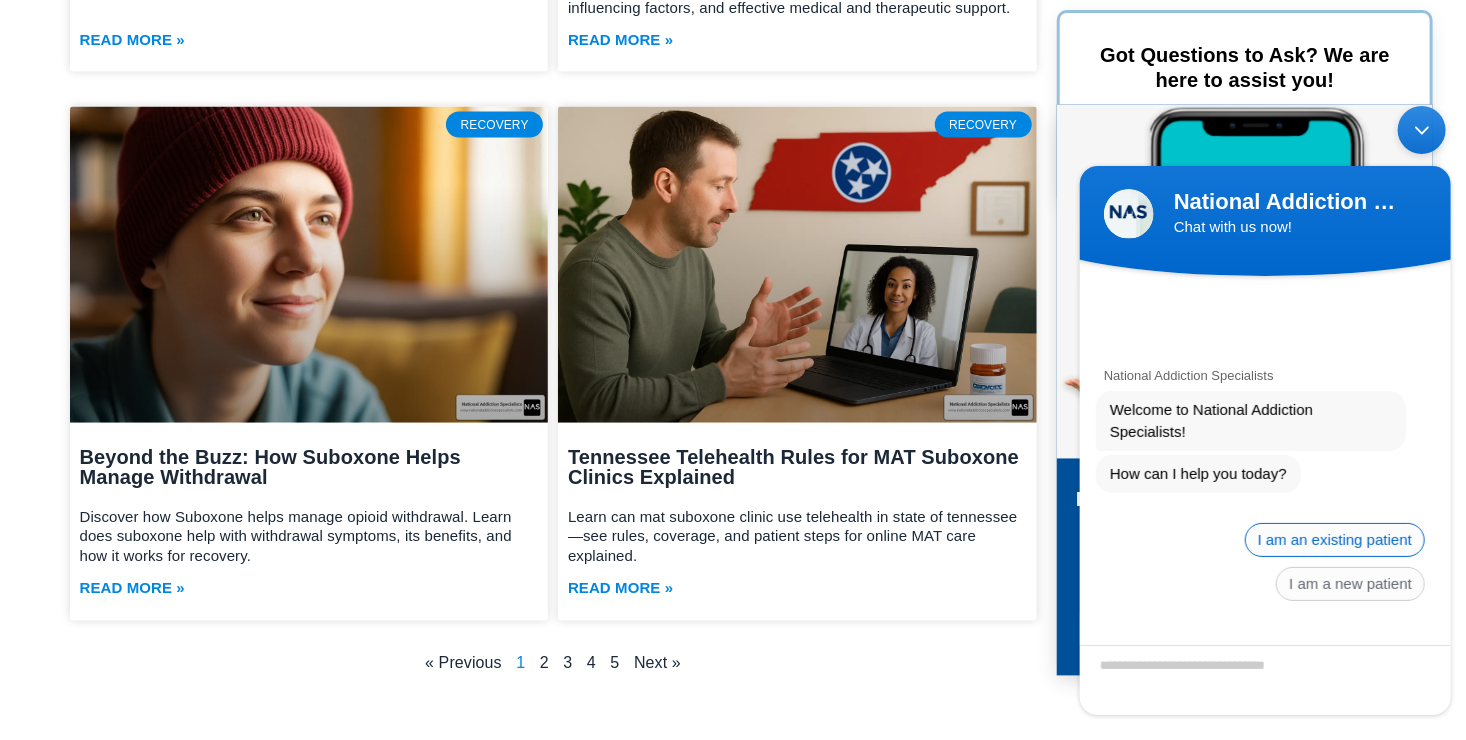 click on "I am an existing patient" at bounding box center [1334, 539] 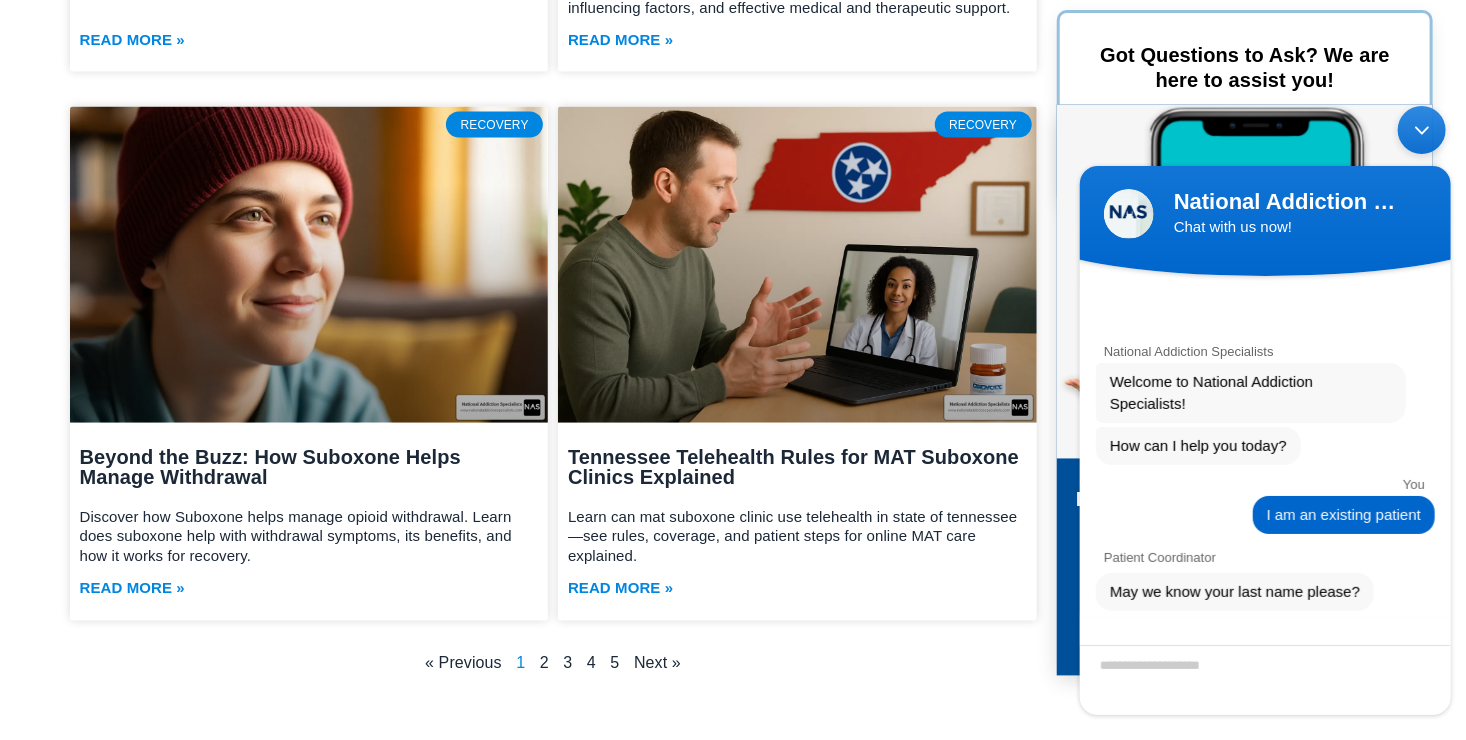 click at bounding box center [1264, 679] 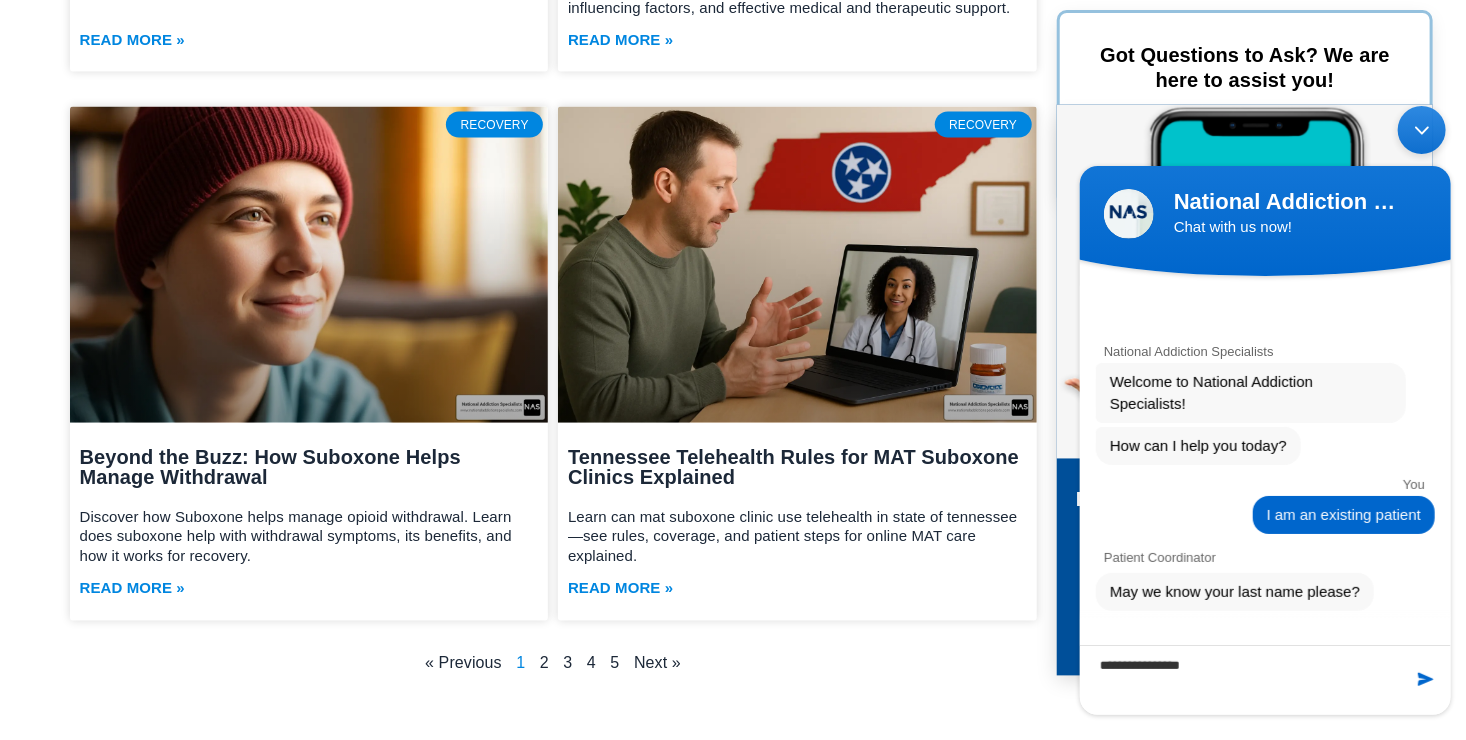 click at bounding box center (1414, 678) 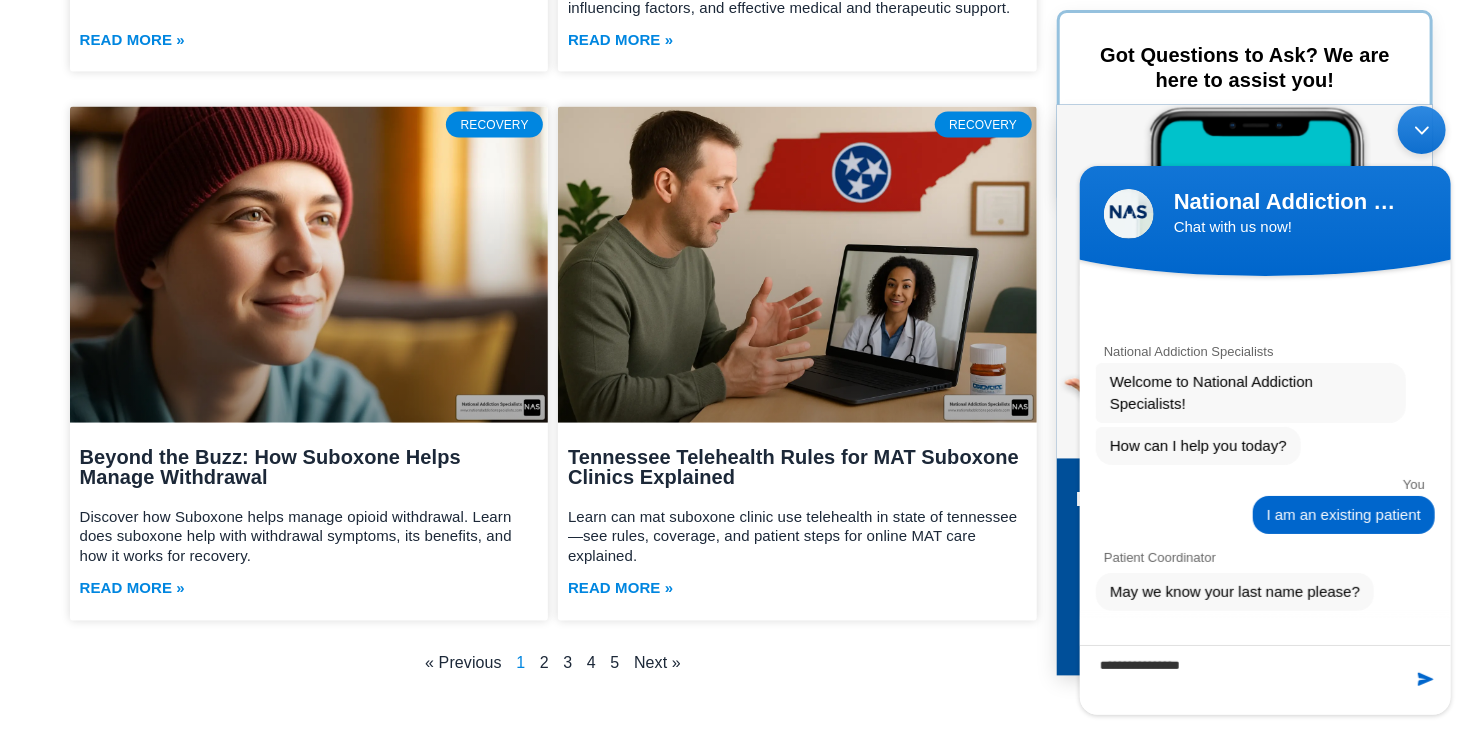 drag, startPoint x: 1148, startPoint y: 666, endPoint x: 1060, endPoint y: 658, distance: 88.362885 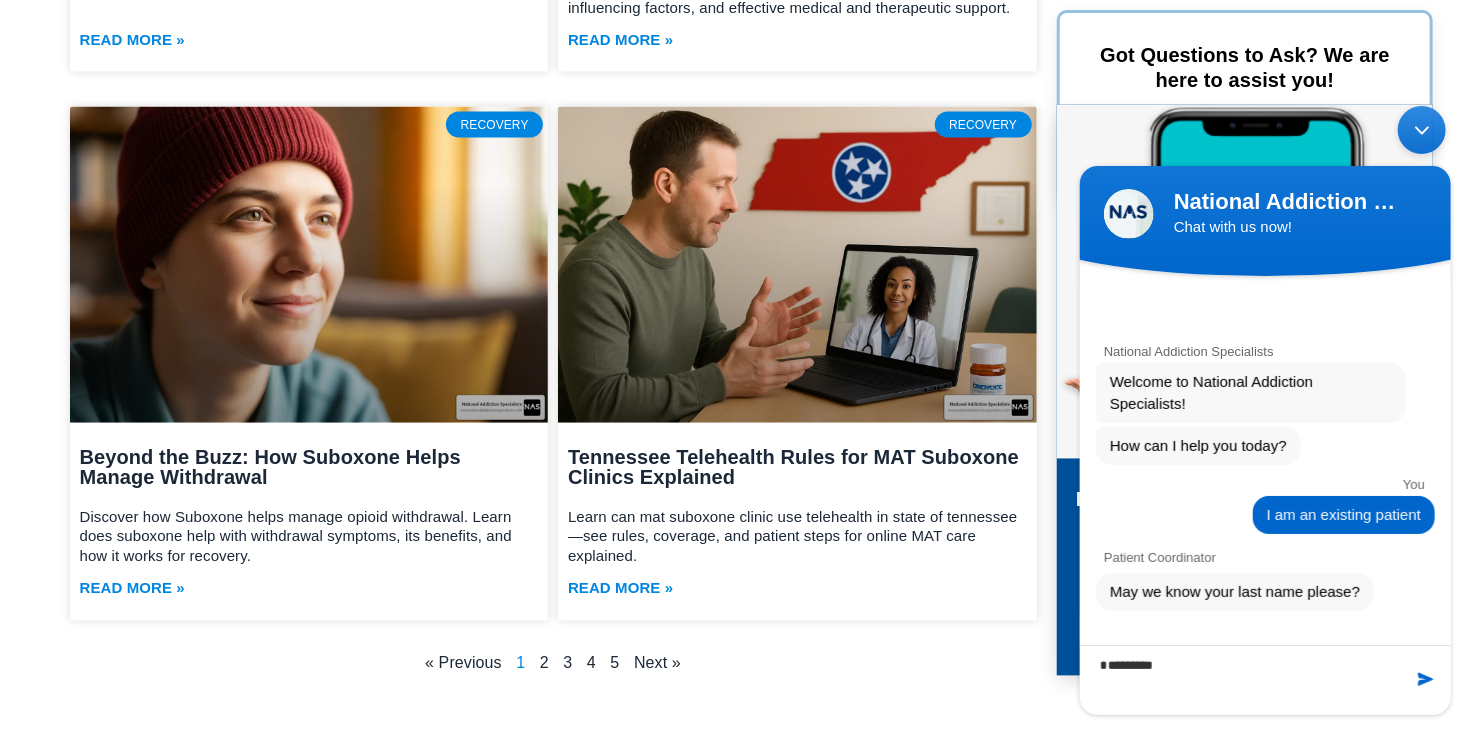 type on "*********" 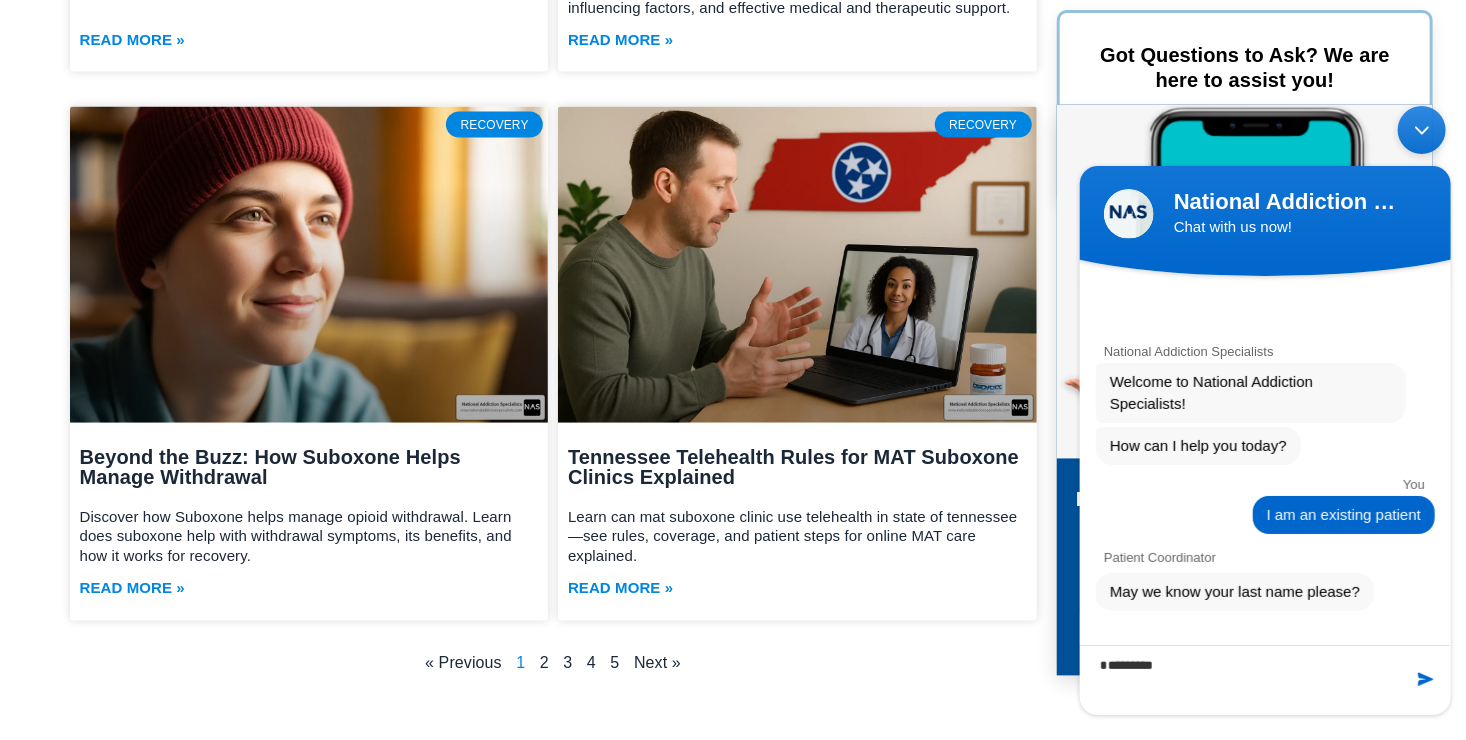 click at bounding box center (1414, 678) 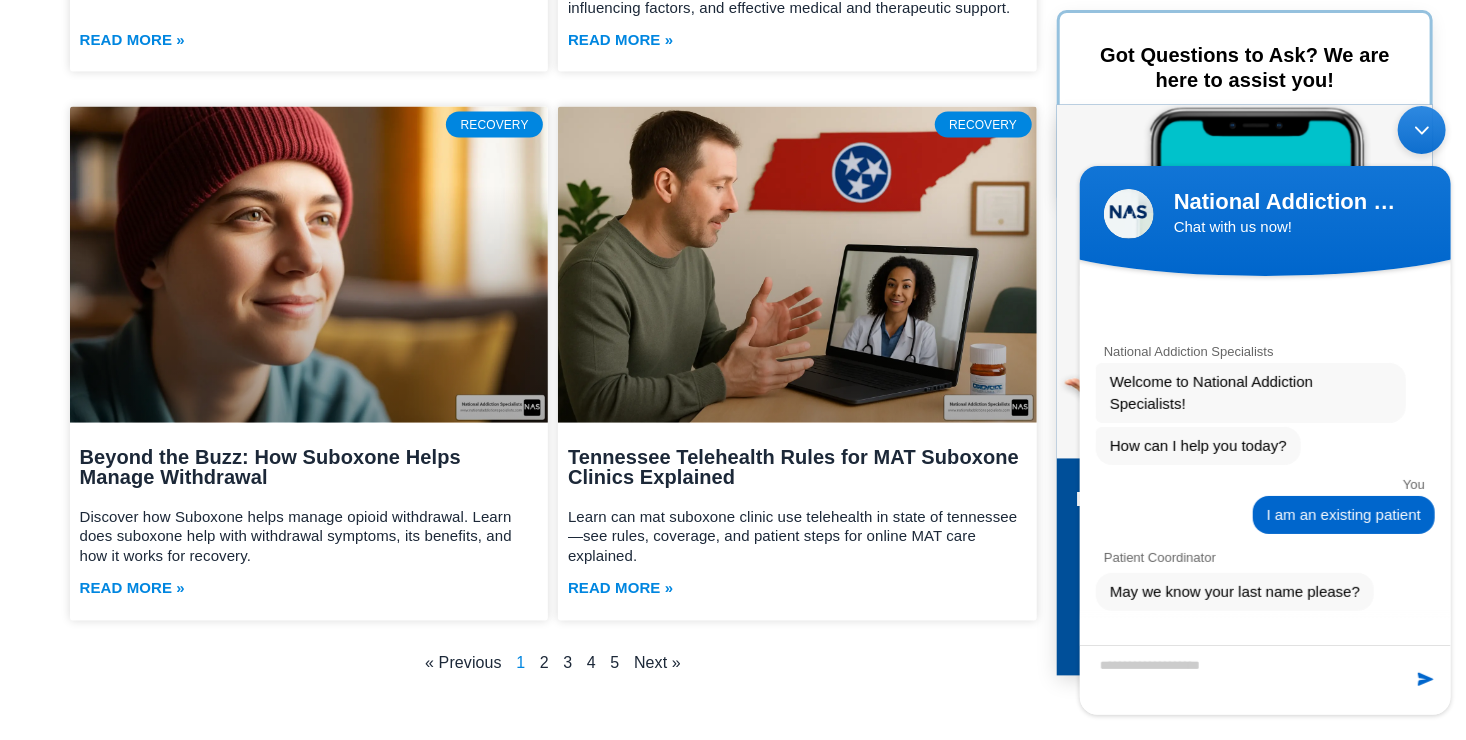 scroll, scrollTop: 155, scrollLeft: 0, axis: vertical 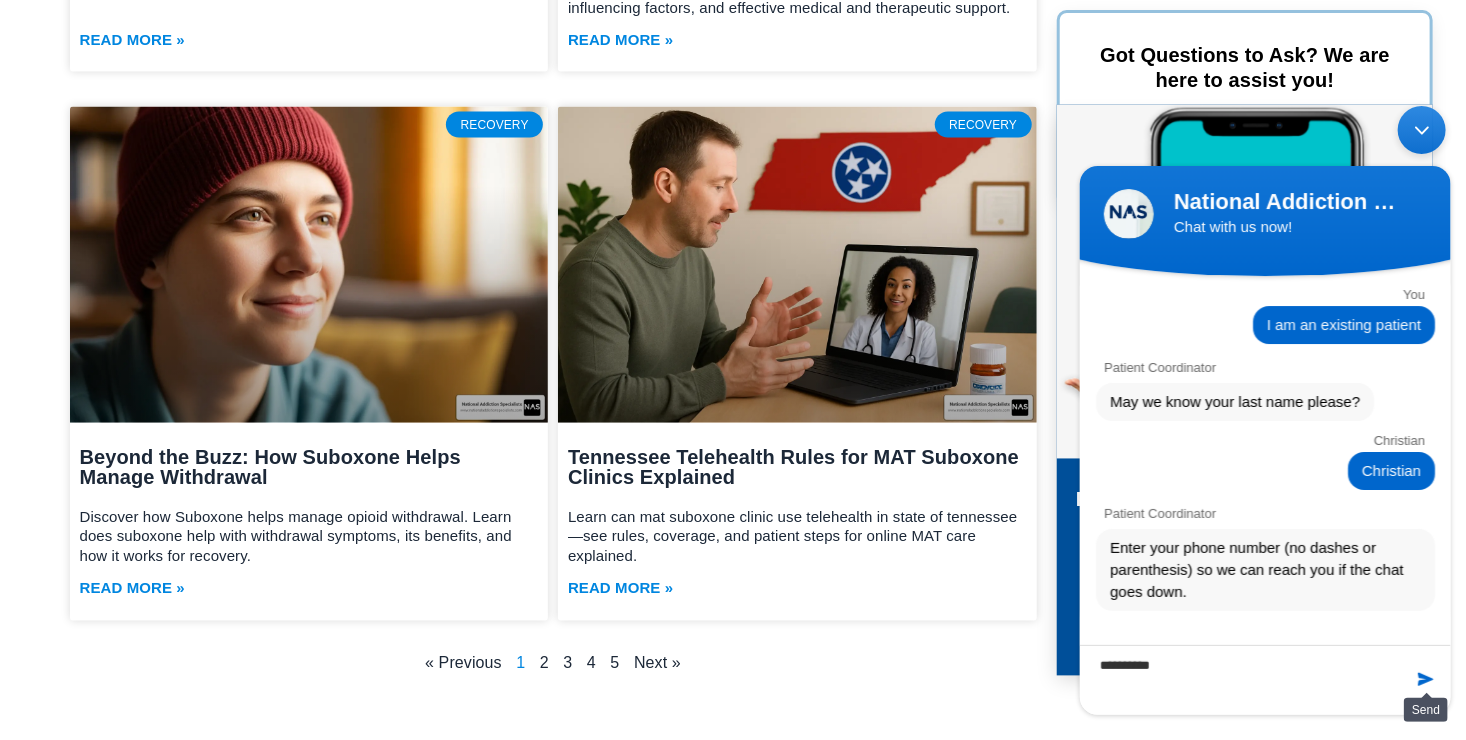 type on "**********" 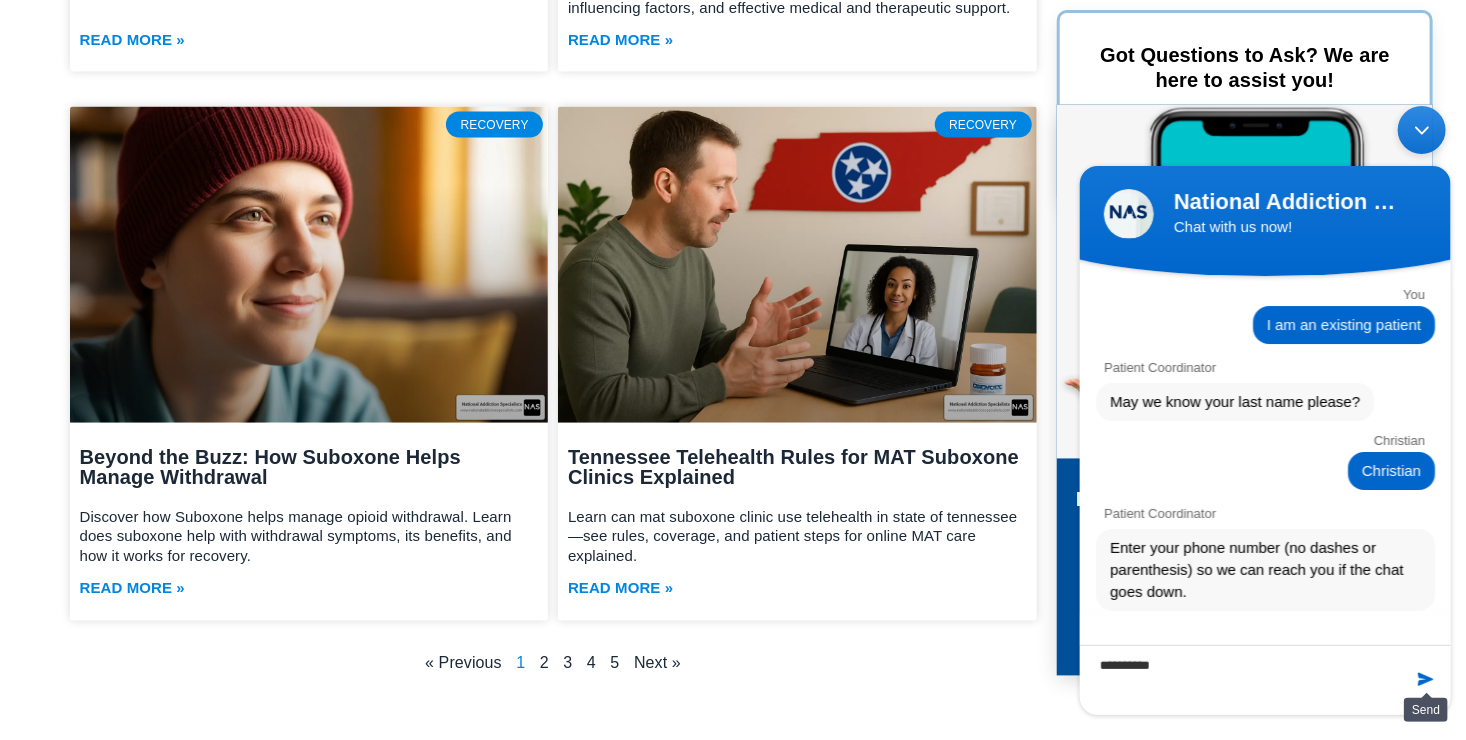 click at bounding box center (1425, 678) 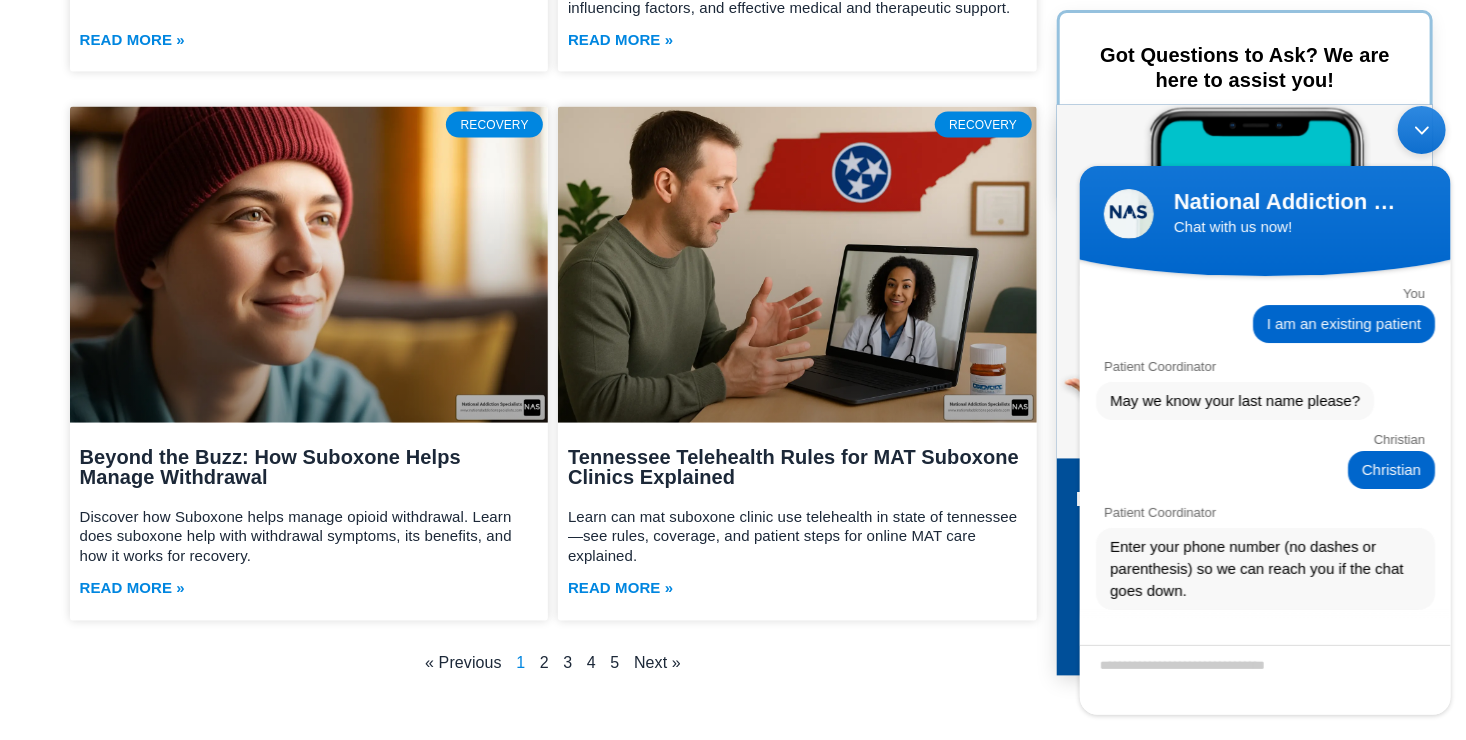 scroll, scrollTop: 301, scrollLeft: 0, axis: vertical 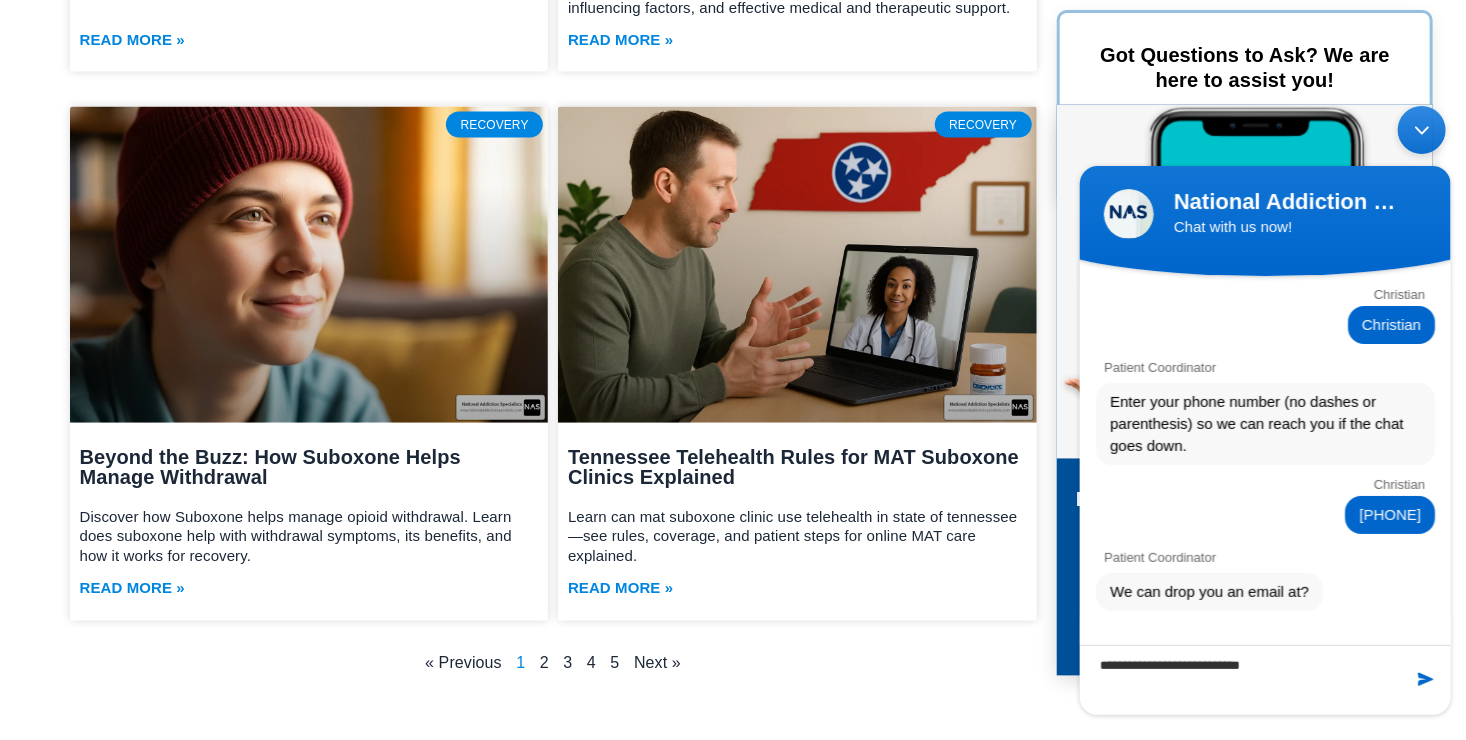 type on "**********" 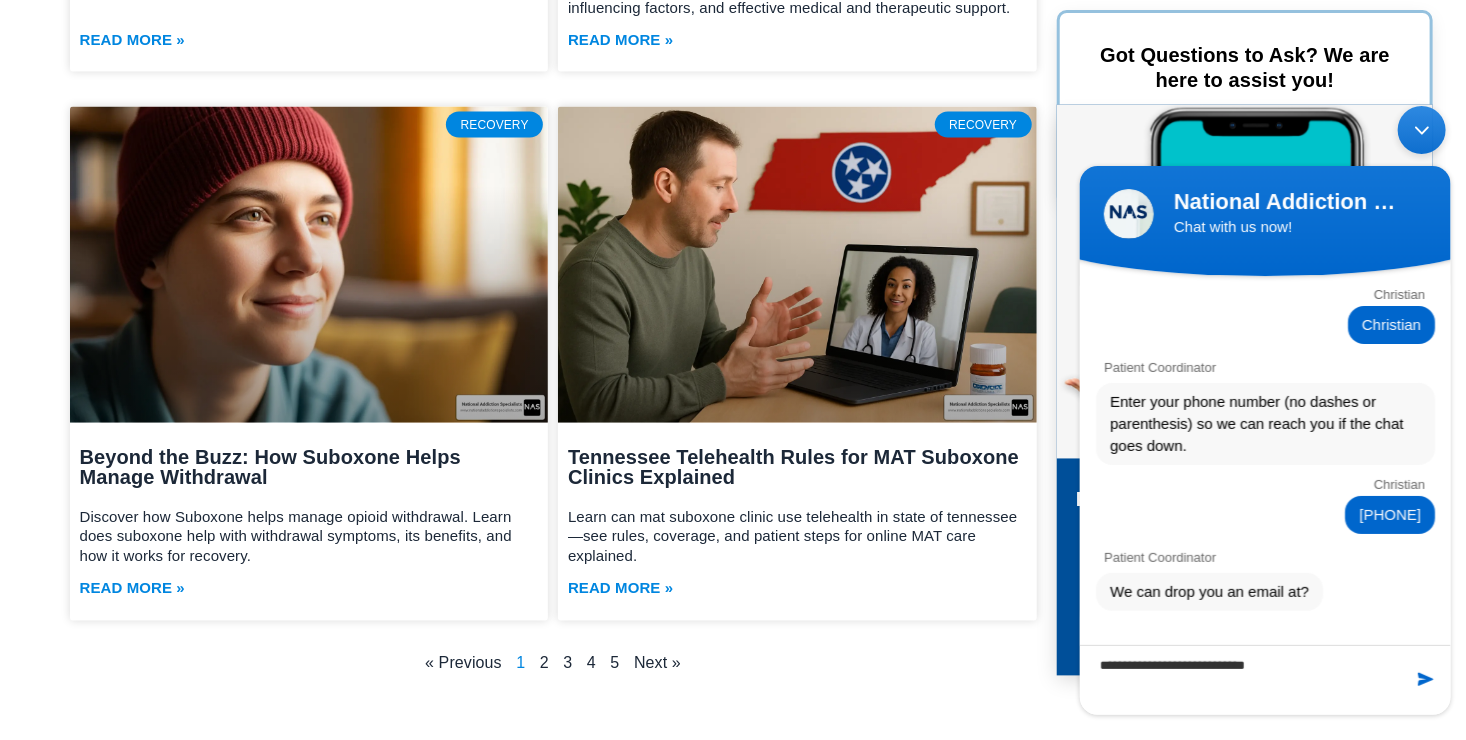 type 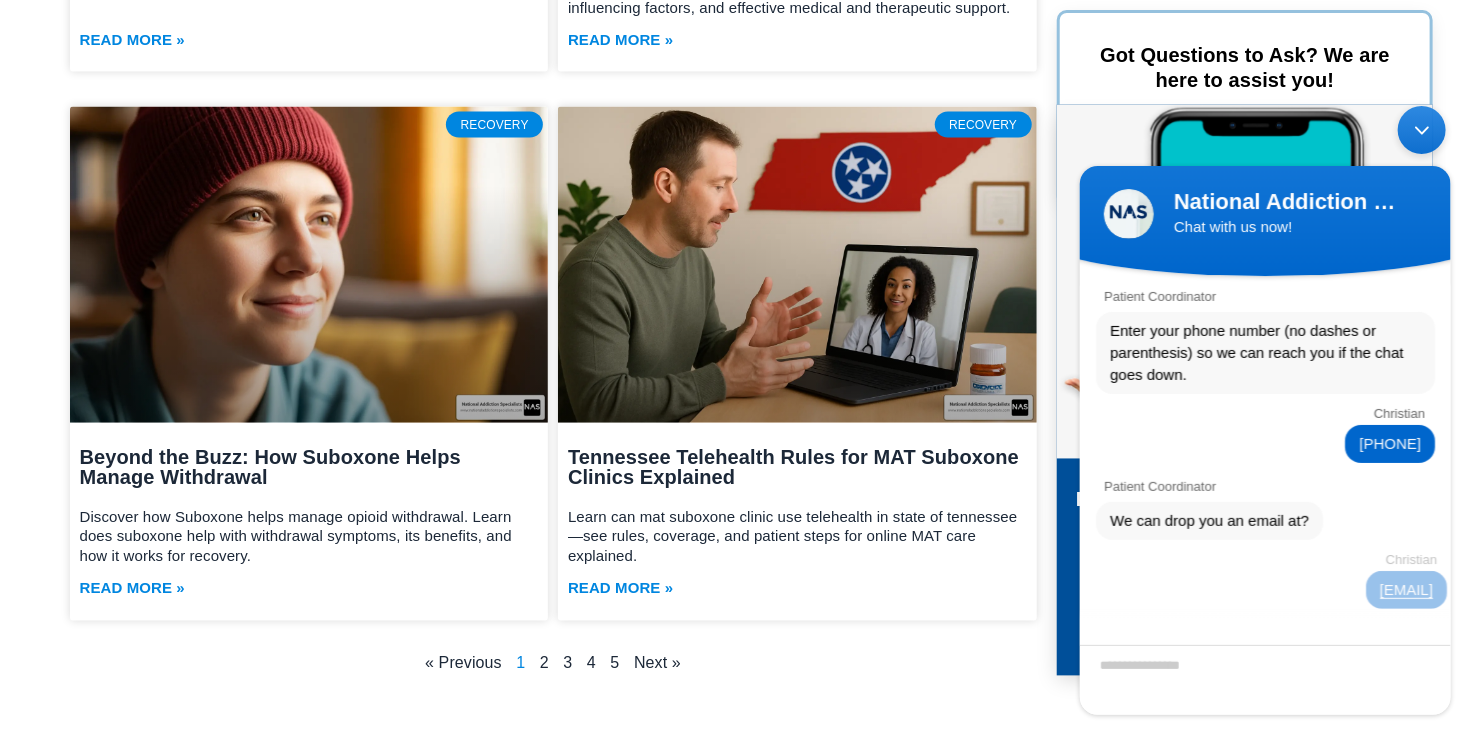 scroll, scrollTop: 437, scrollLeft: 0, axis: vertical 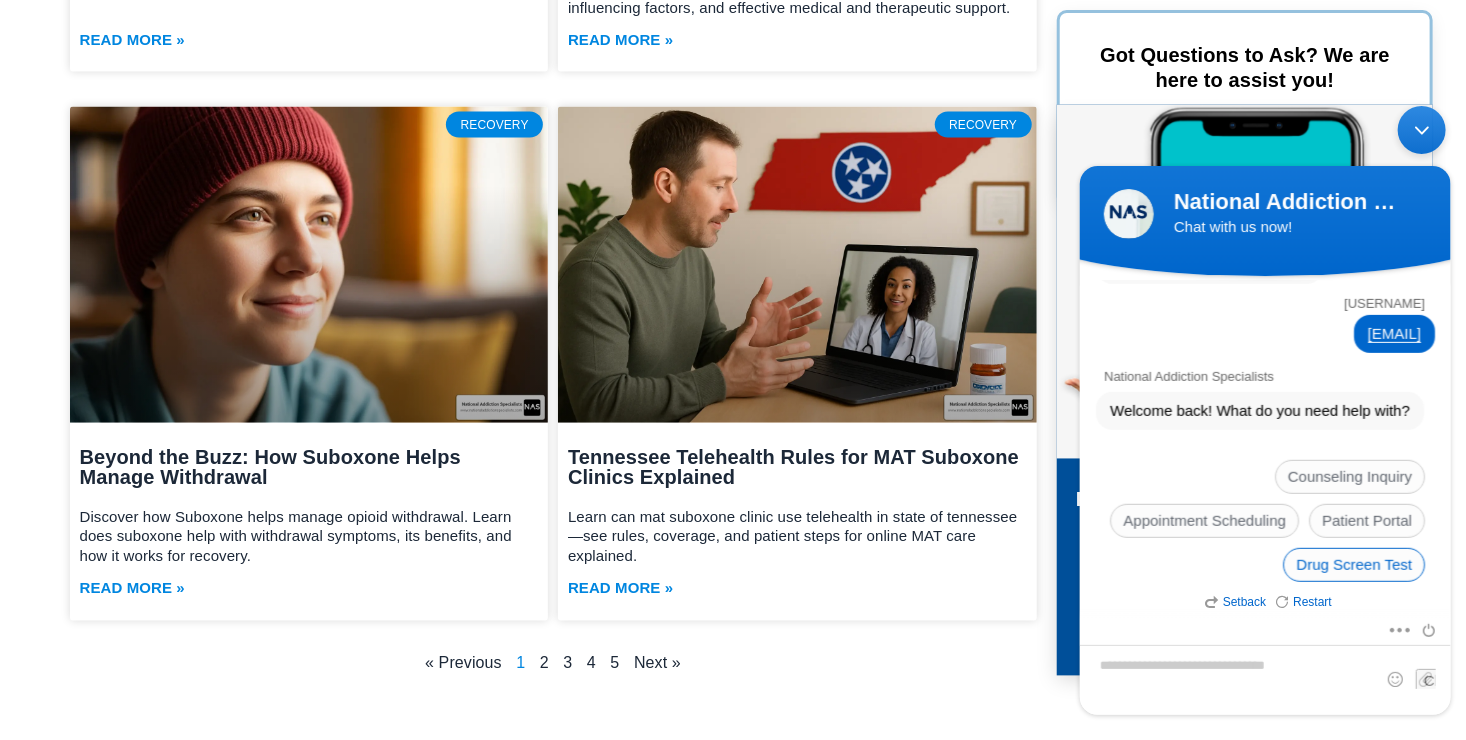 click on "Drug Screen Test" at bounding box center (1353, 564) 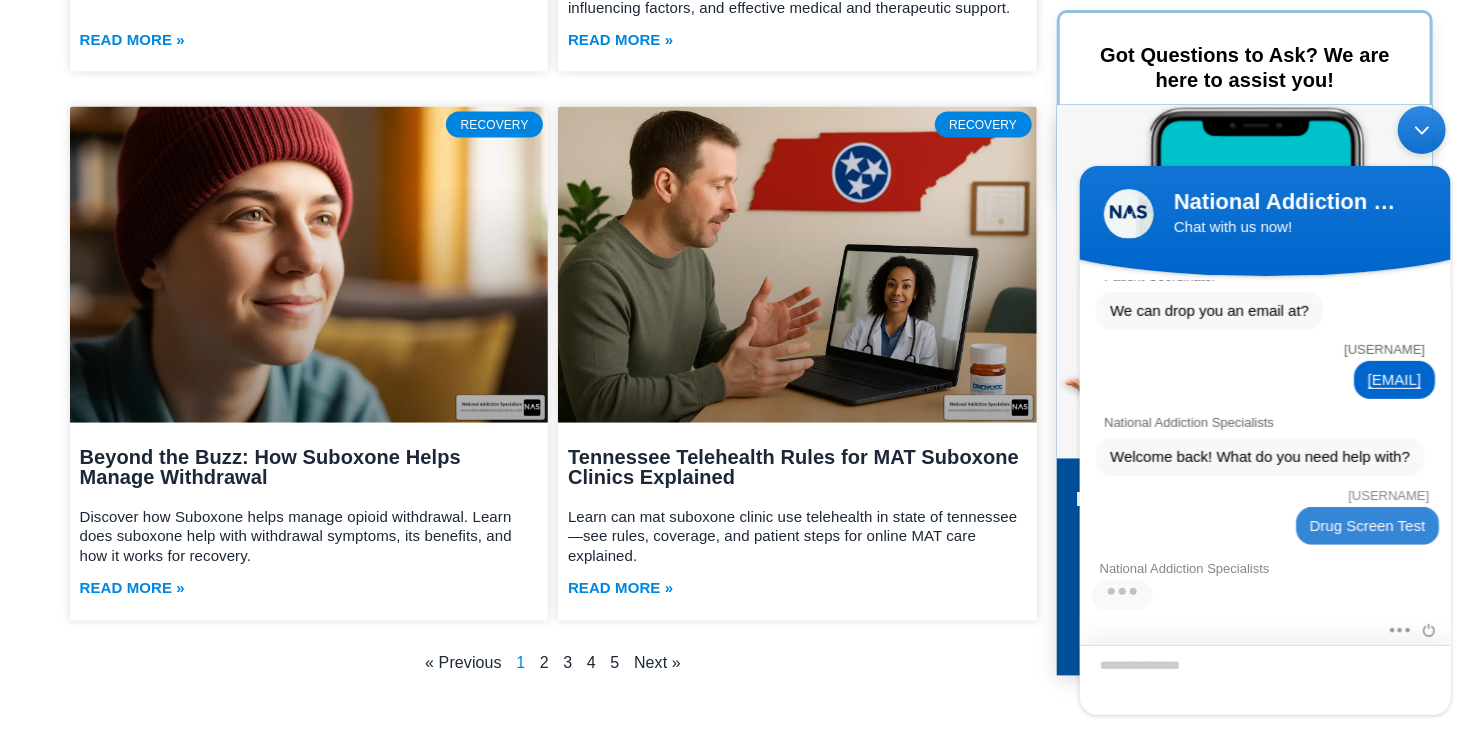 scroll, scrollTop: 884, scrollLeft: 0, axis: vertical 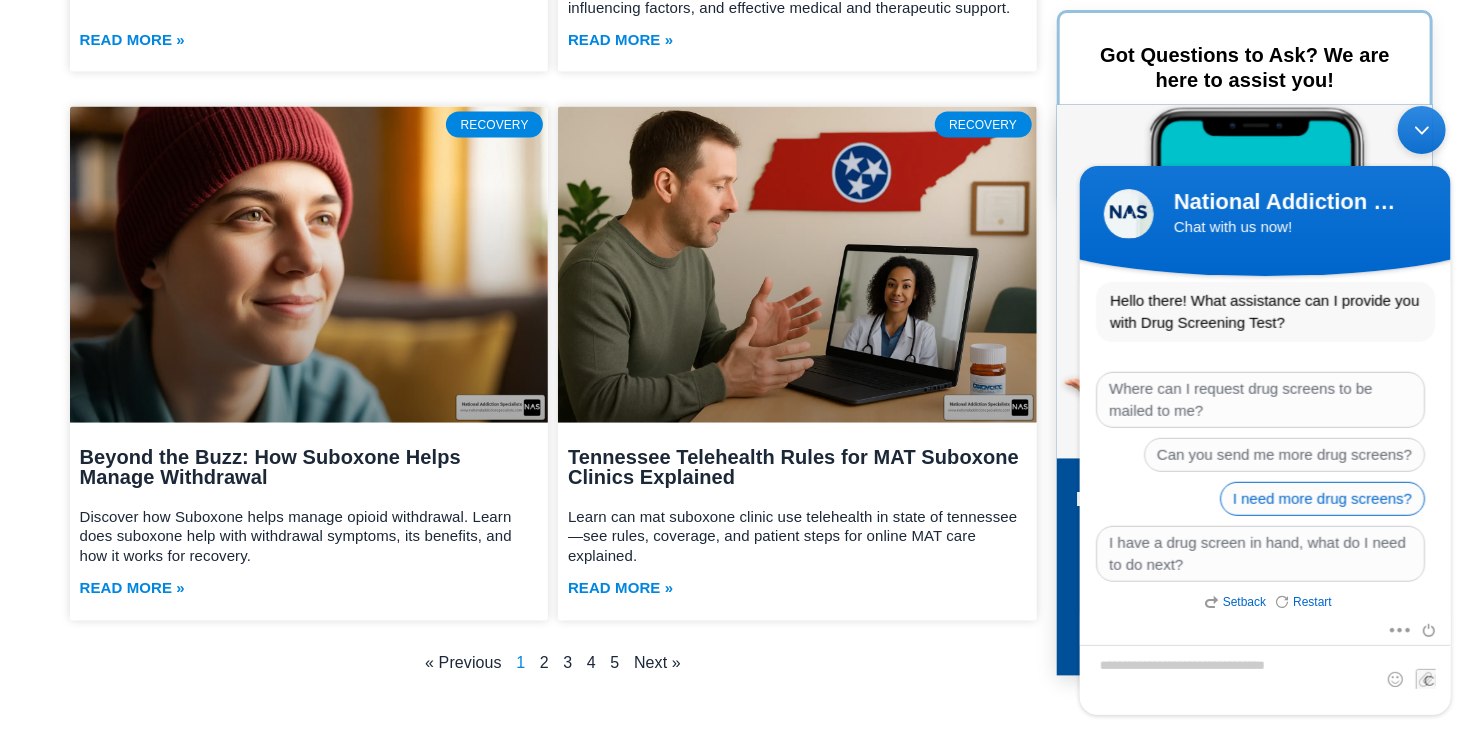 click on "I need more drug screens?" at bounding box center [1321, 498] 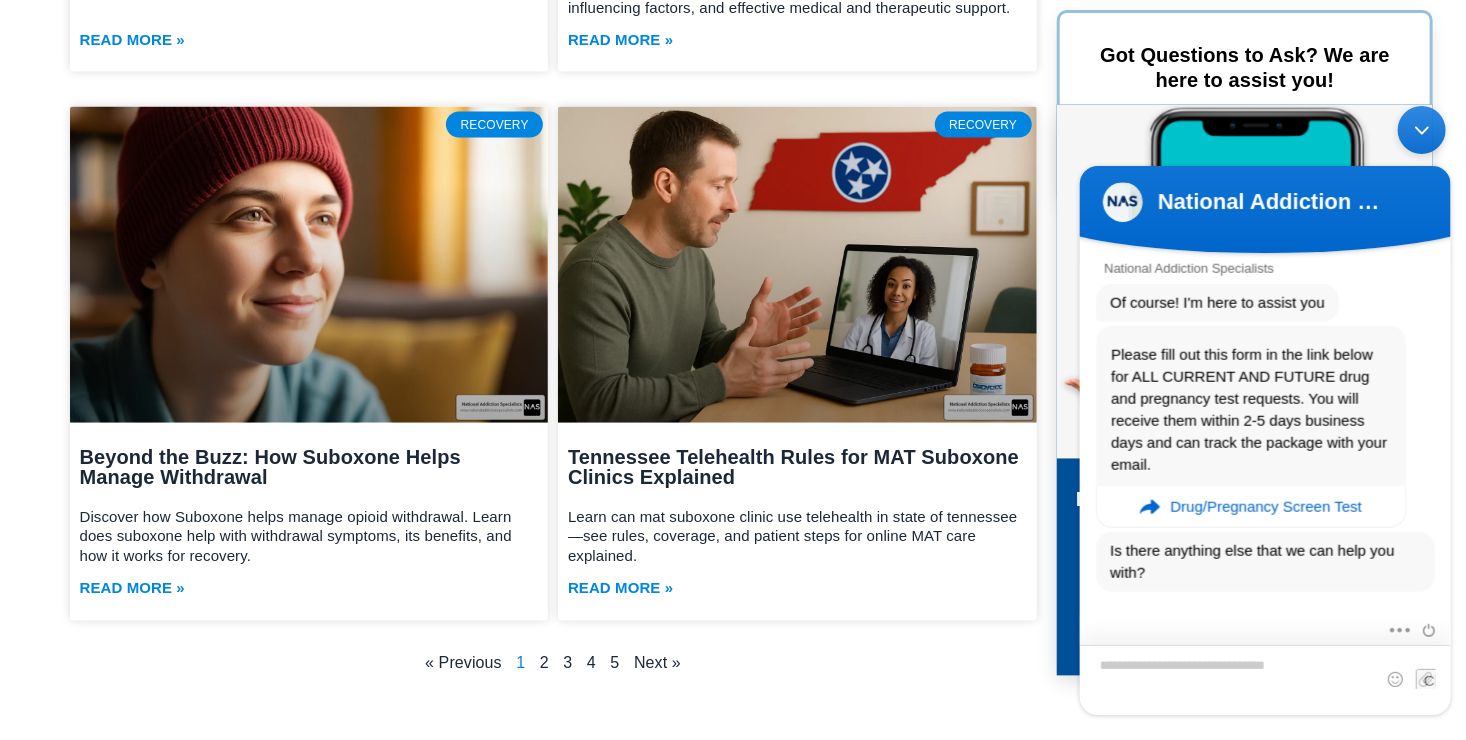 scroll, scrollTop: 1102, scrollLeft: 0, axis: vertical 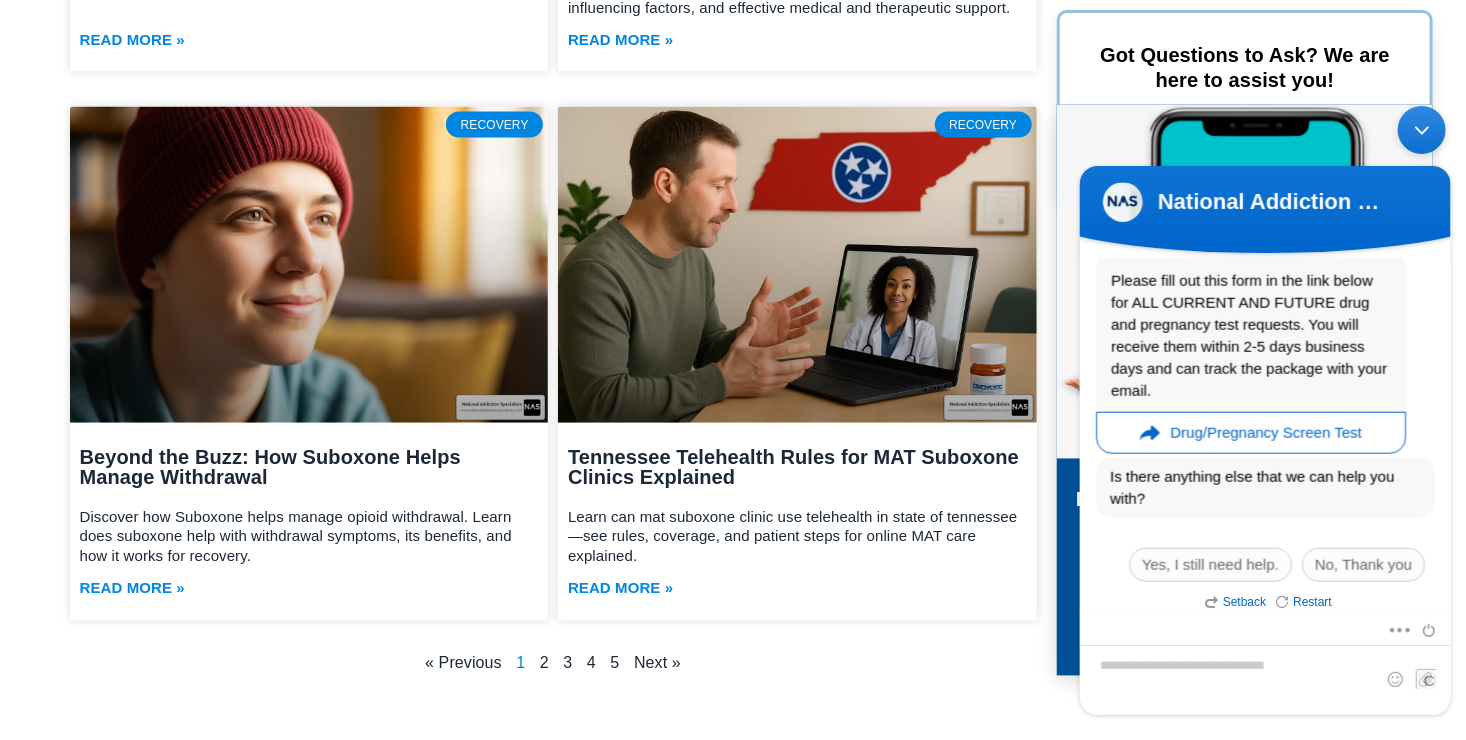 click on "Drug/Pregnancy Screen Test" at bounding box center [1265, 432] 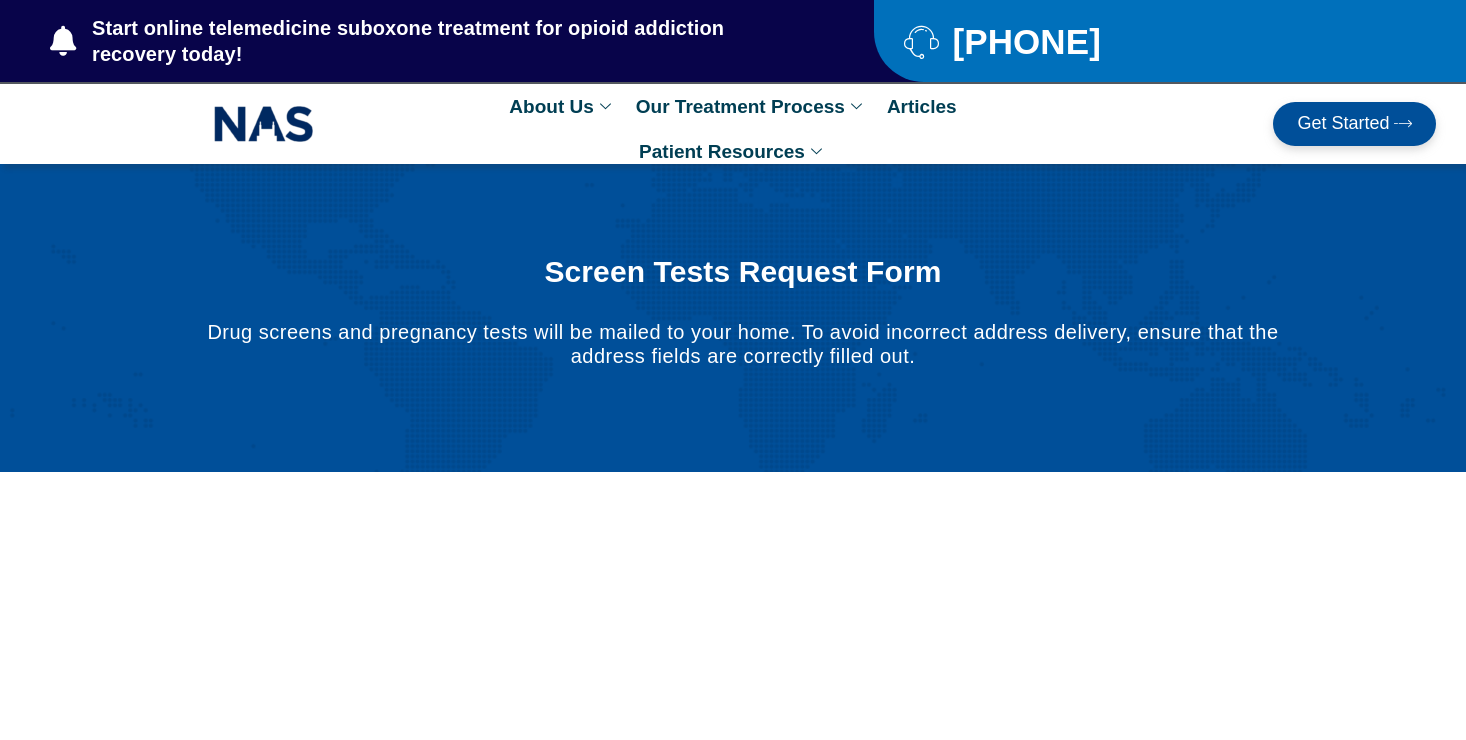 scroll, scrollTop: 0, scrollLeft: 0, axis: both 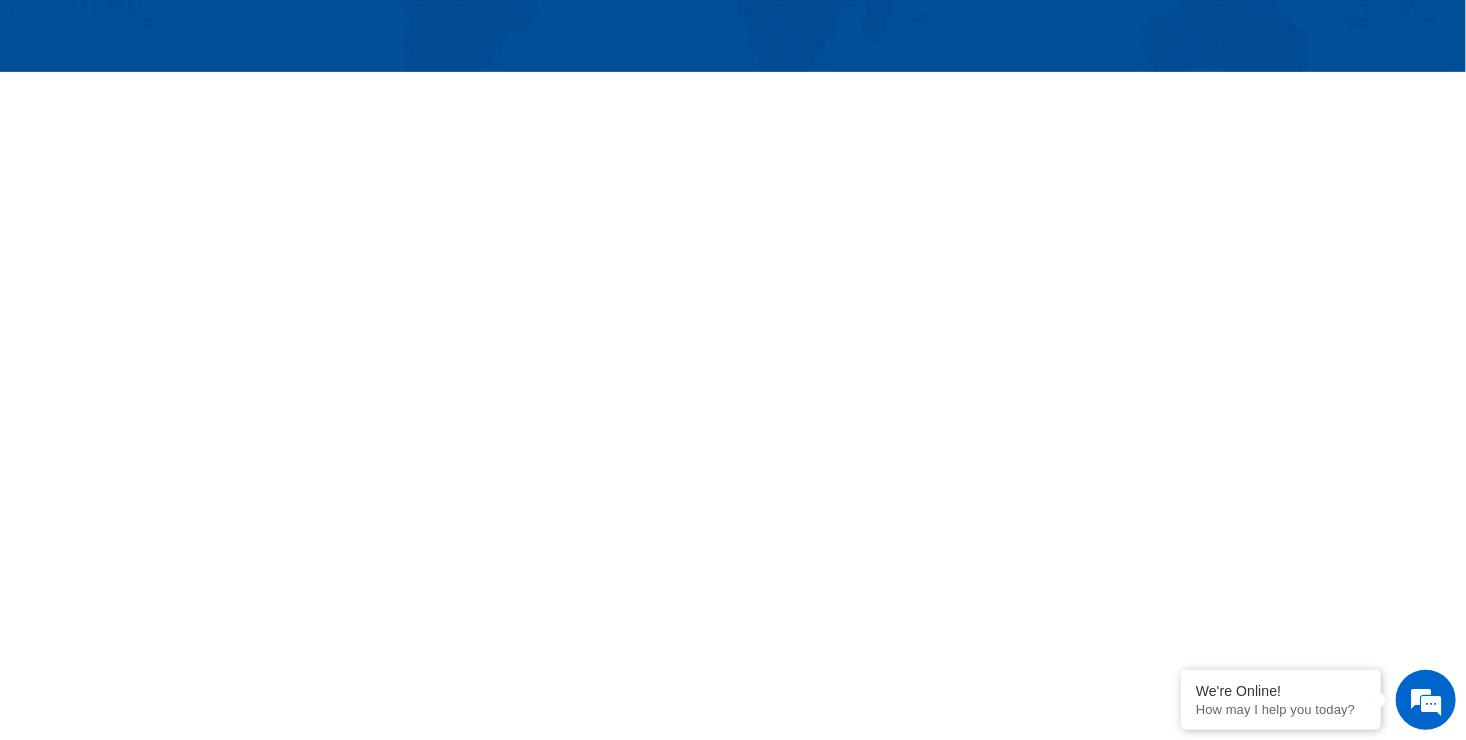 type on "****" 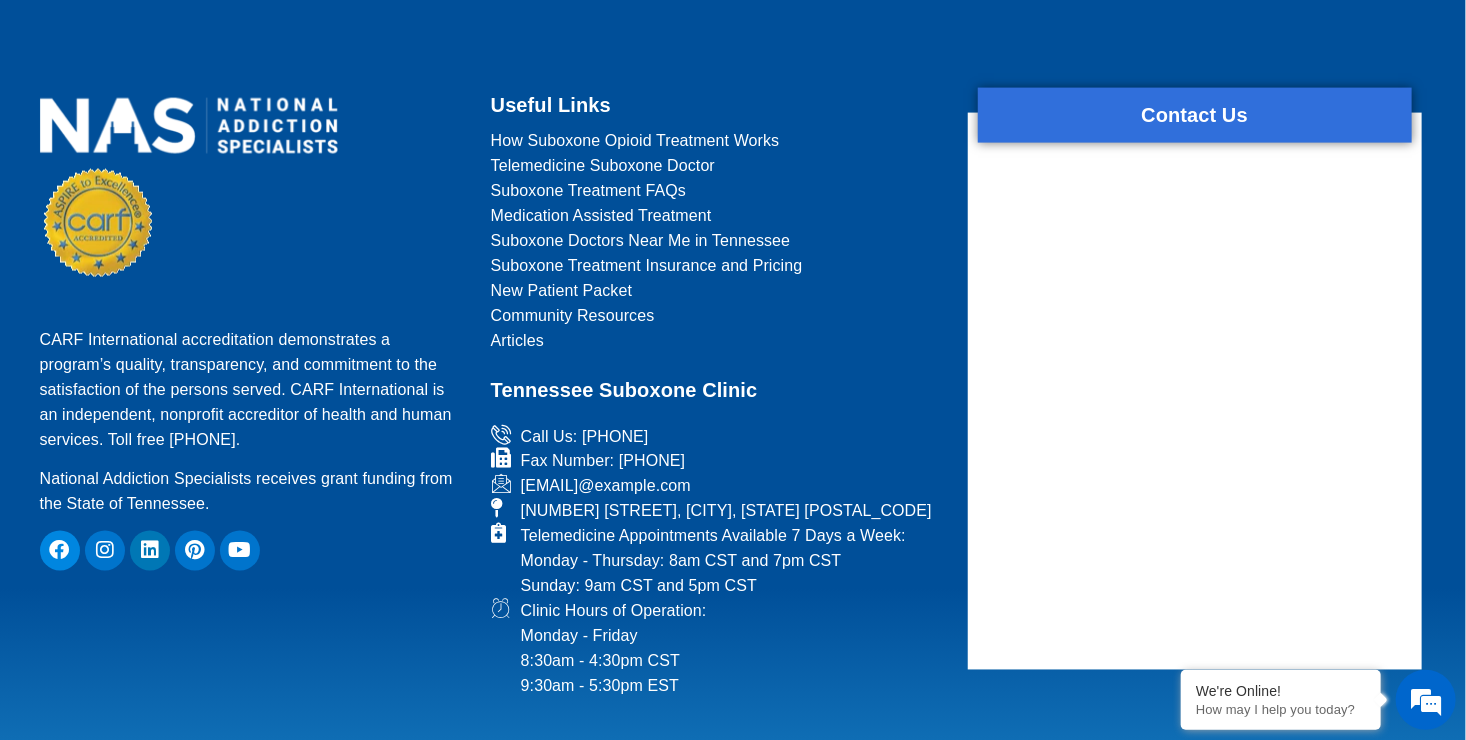 scroll, scrollTop: 1412, scrollLeft: 0, axis: vertical 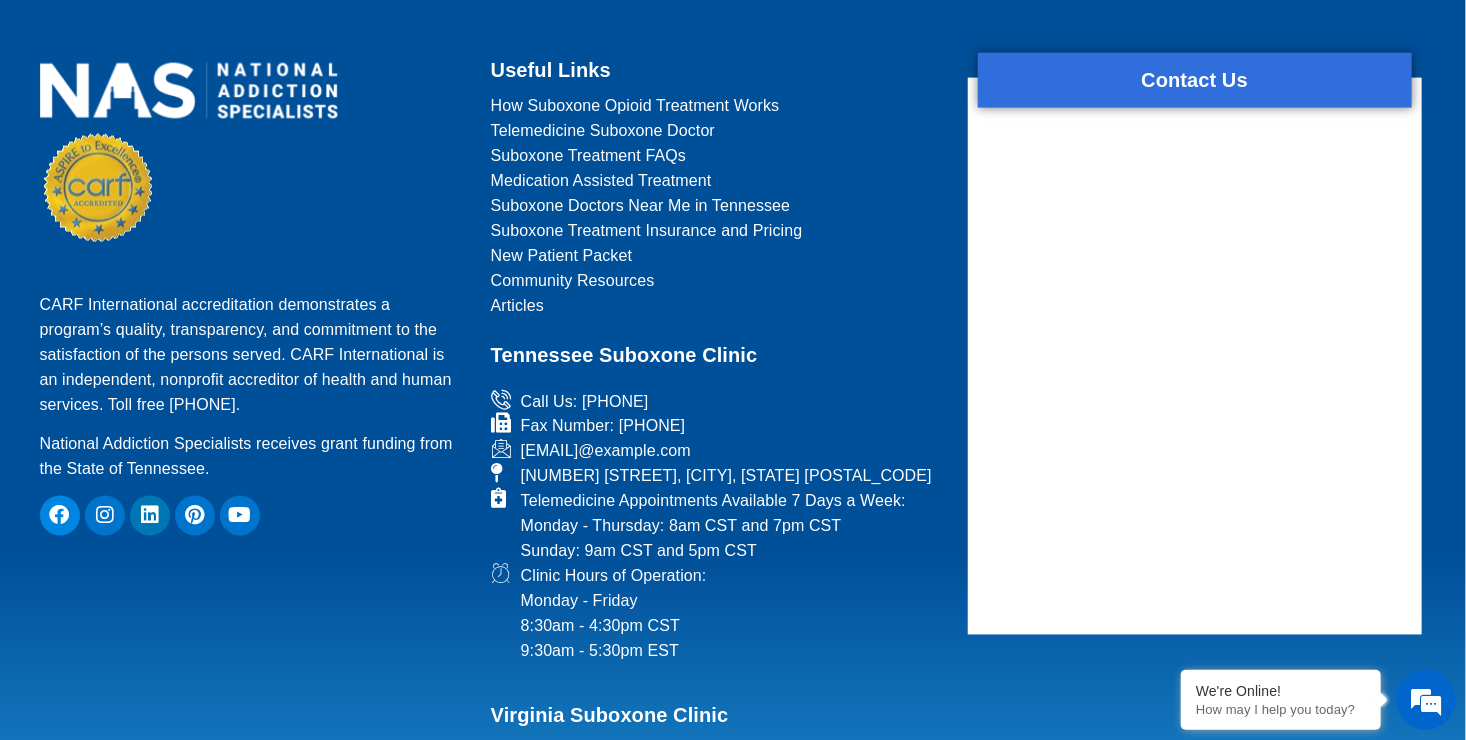 click on "Community Resources" at bounding box center (573, 280) 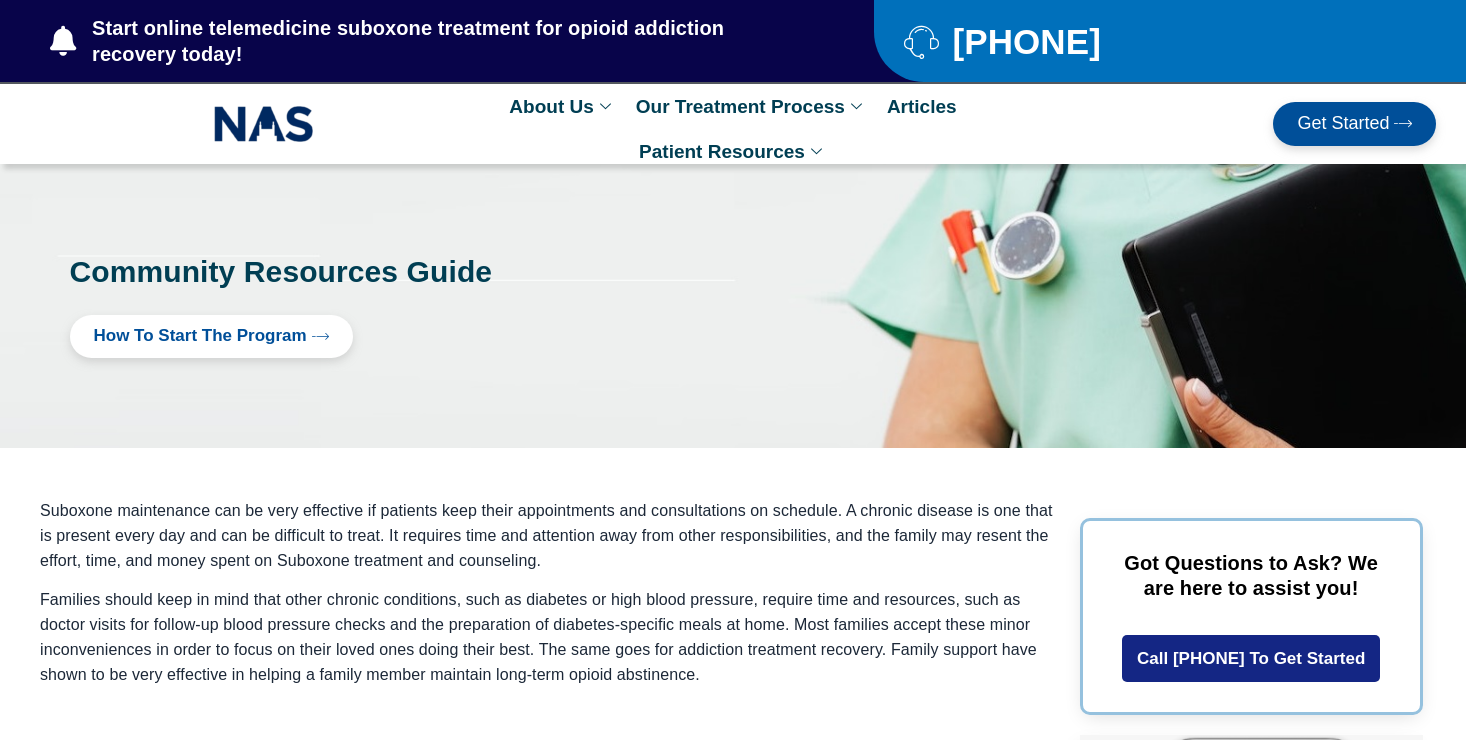 scroll, scrollTop: 0, scrollLeft: 0, axis: both 